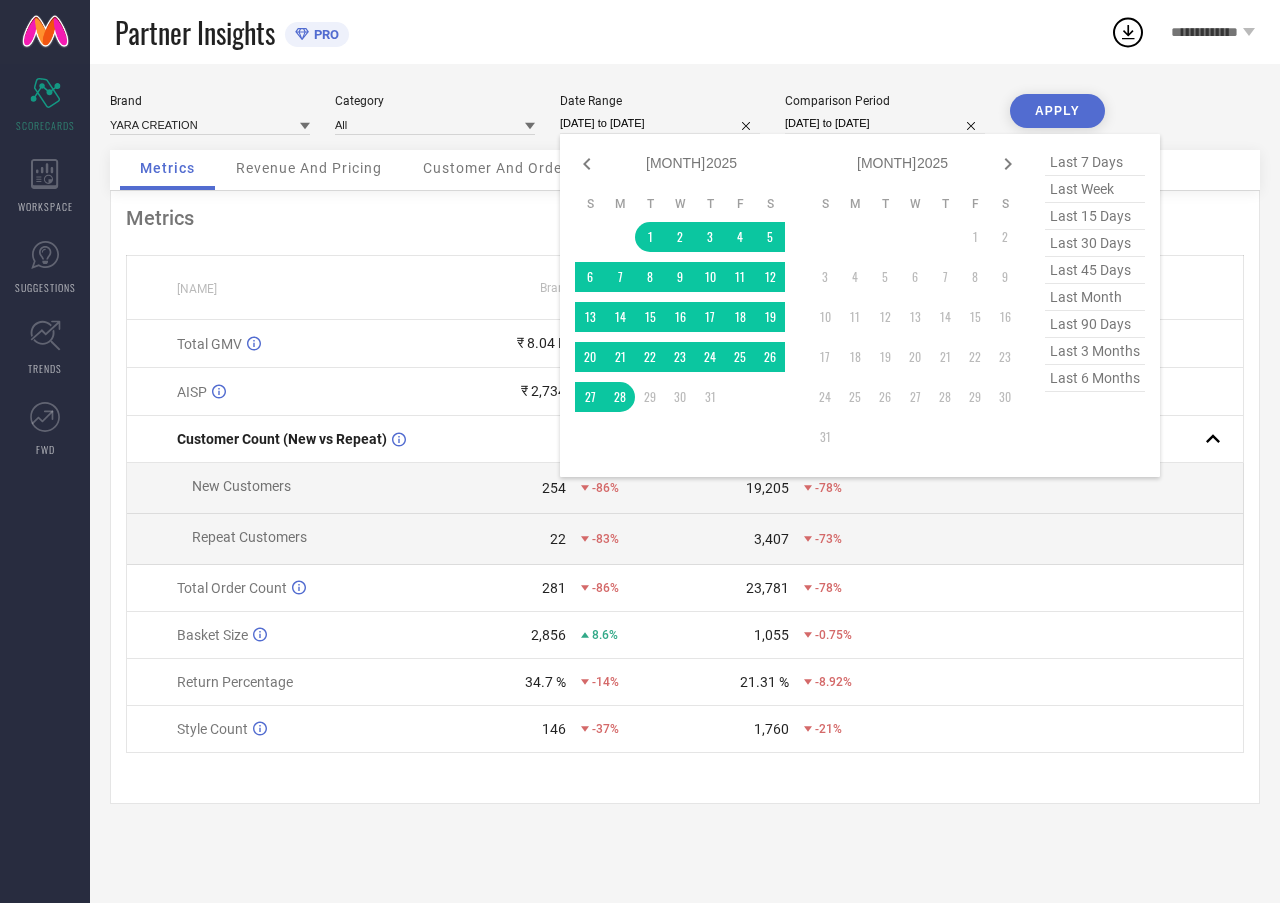 select on "6" 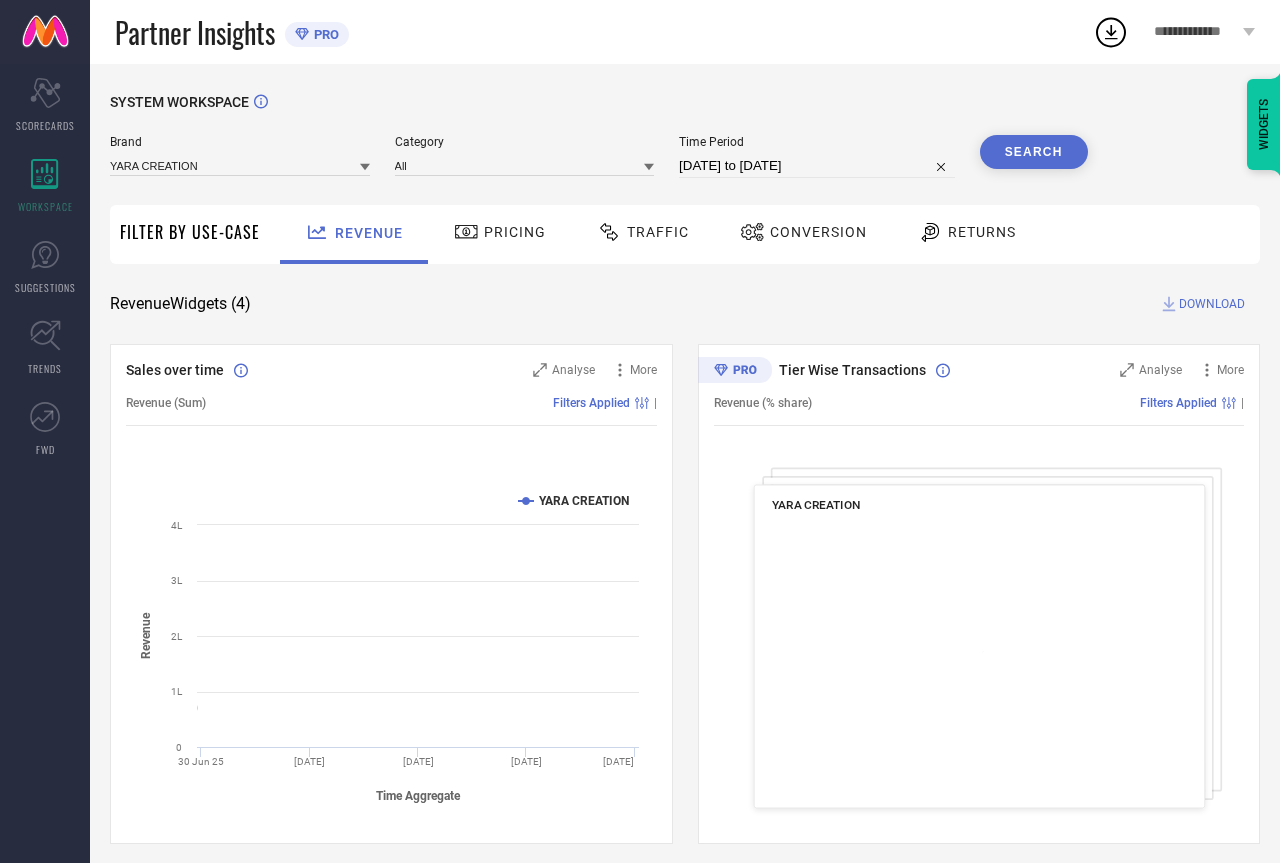 scroll, scrollTop: 0, scrollLeft: 0, axis: both 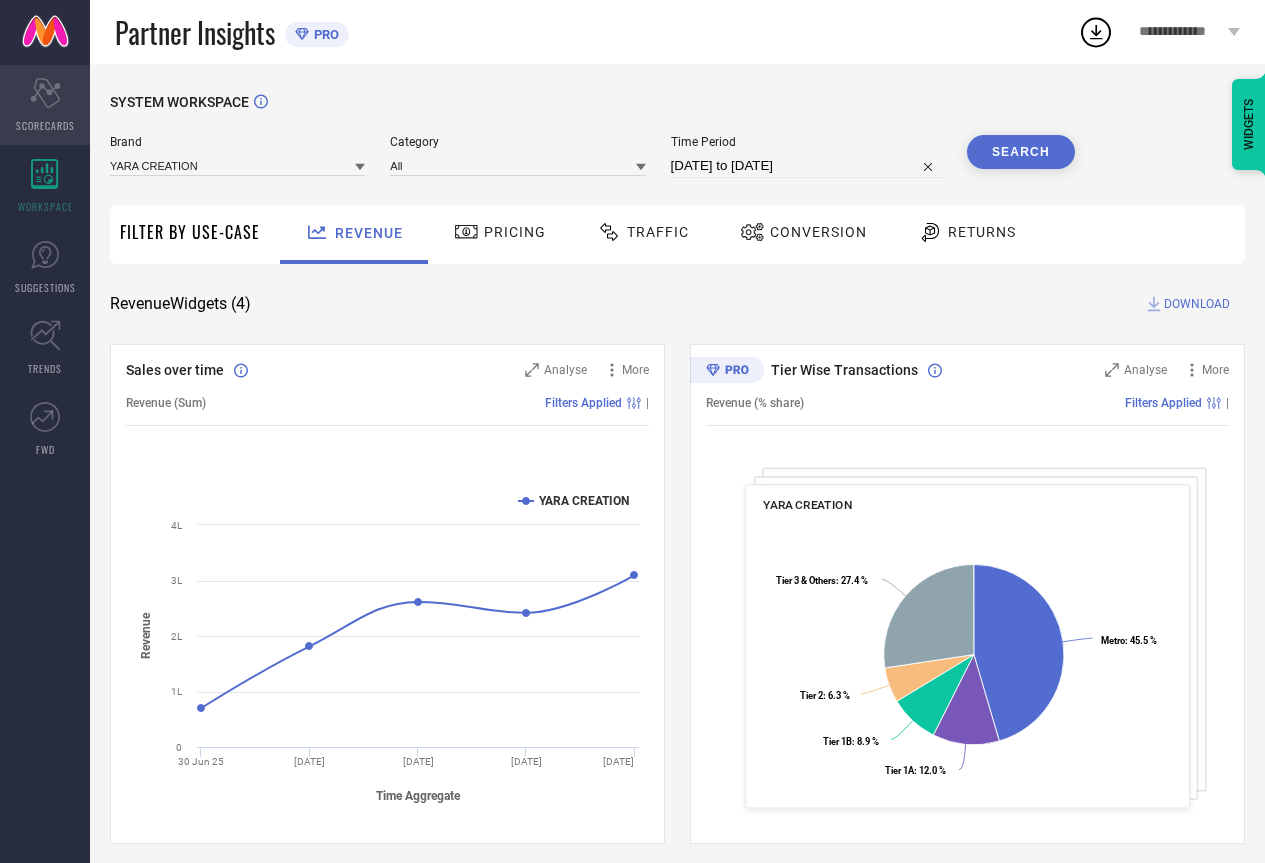 click on "Scorecard" 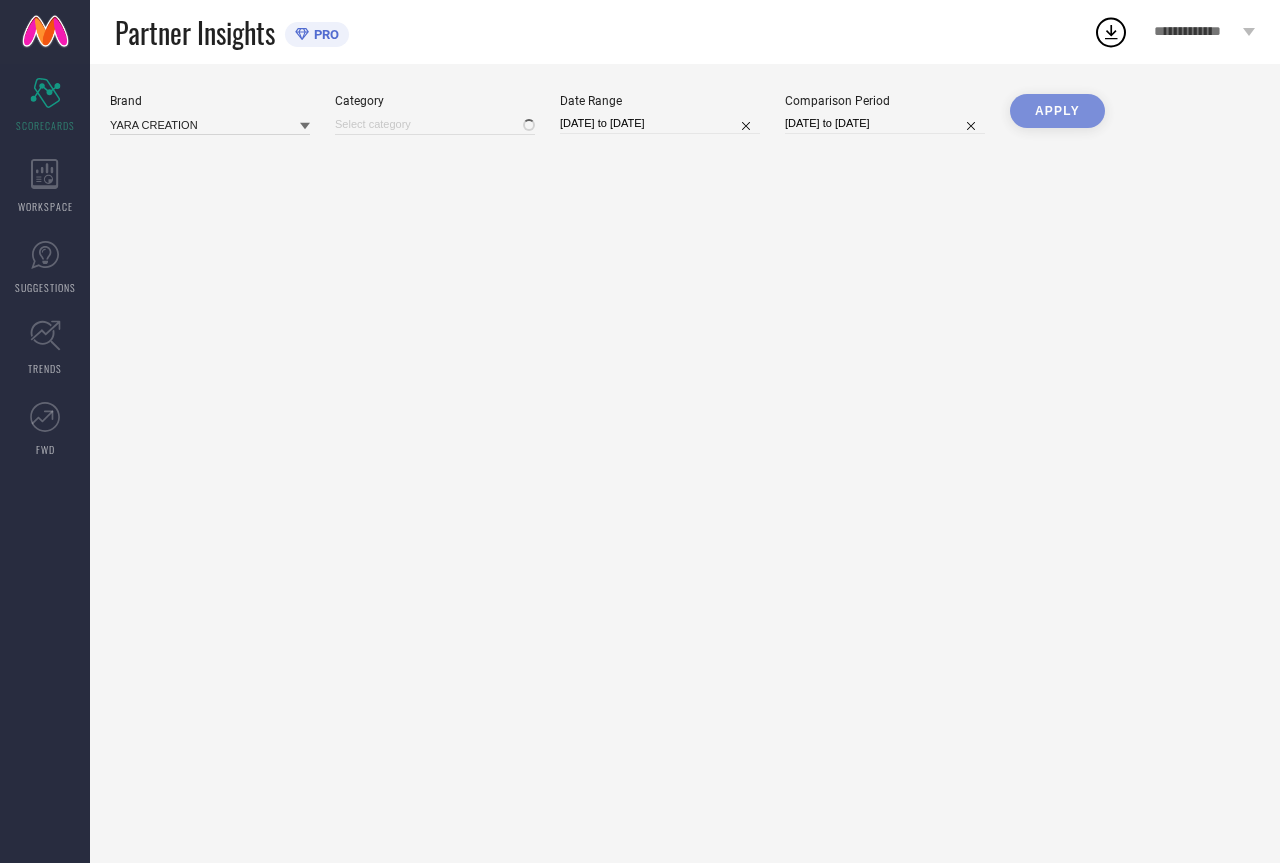 type on "All" 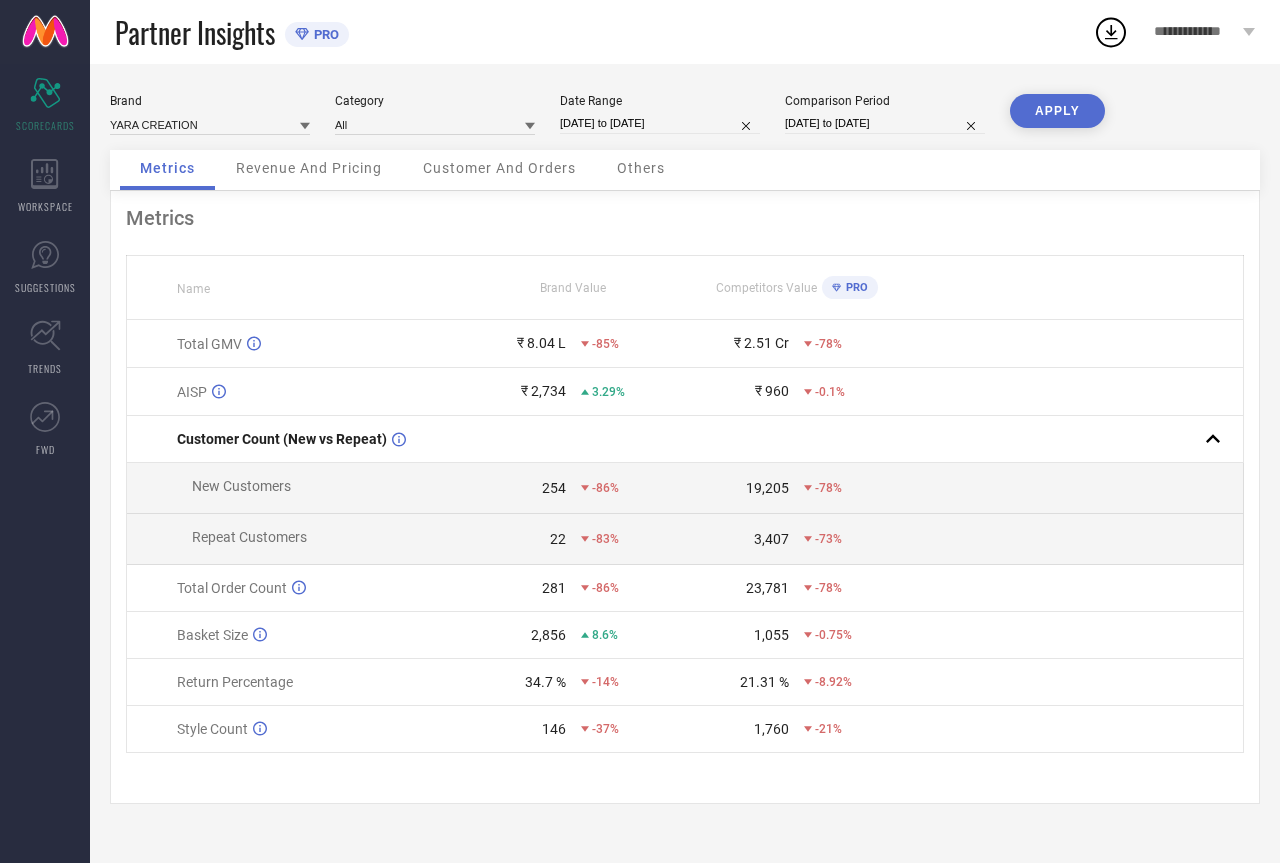 click on "[DATE] to [DATE]" at bounding box center [885, 123] 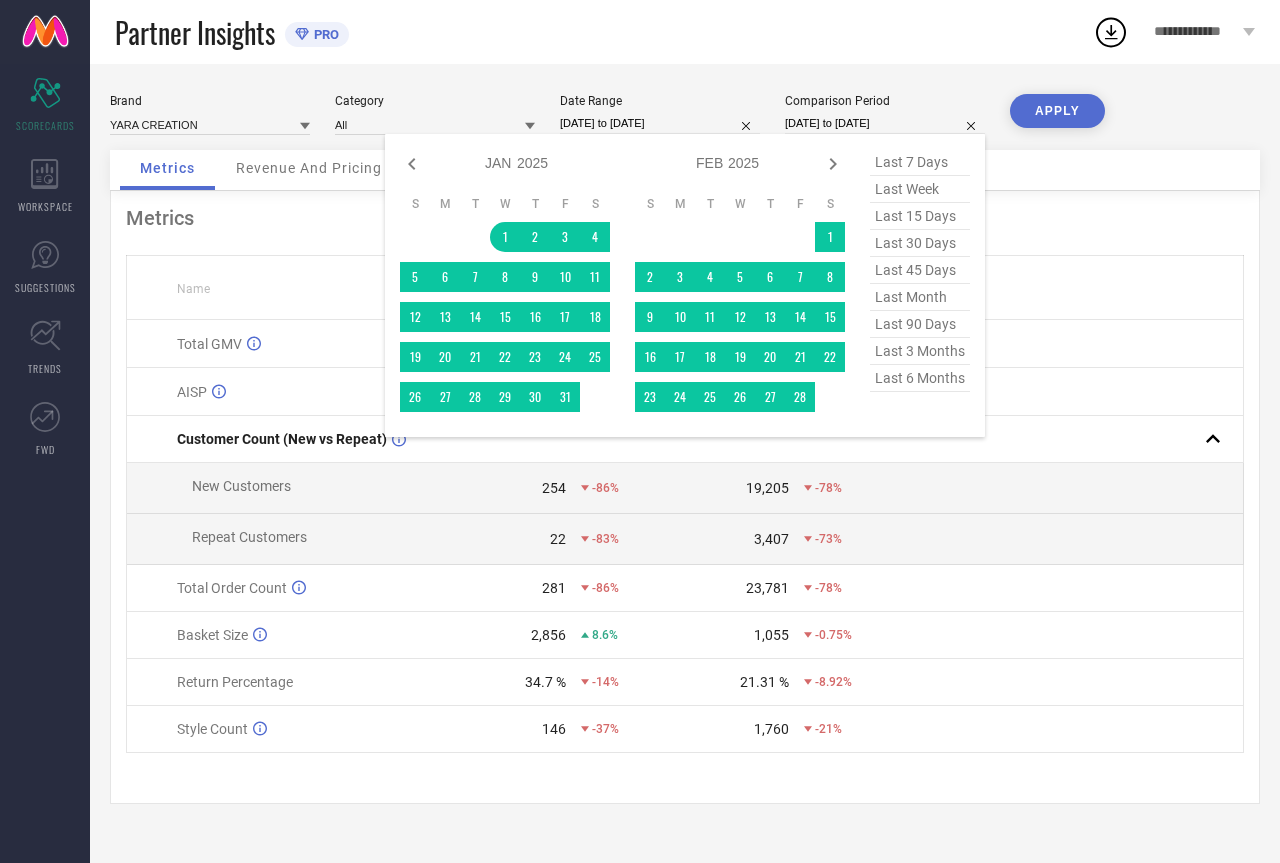drag, startPoint x: 947, startPoint y: 397, endPoint x: 943, endPoint y: 387, distance: 10.770329 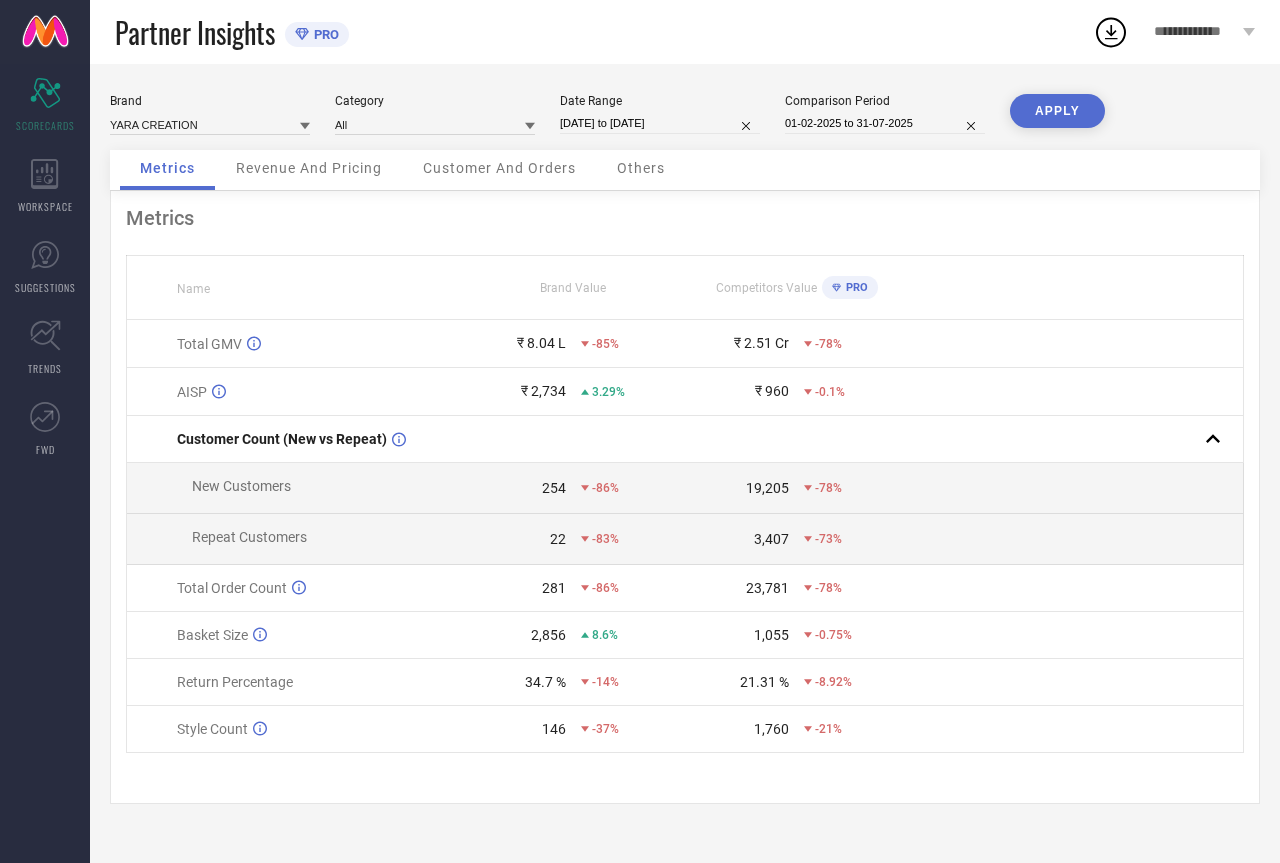 click at bounding box center [1075, 392] 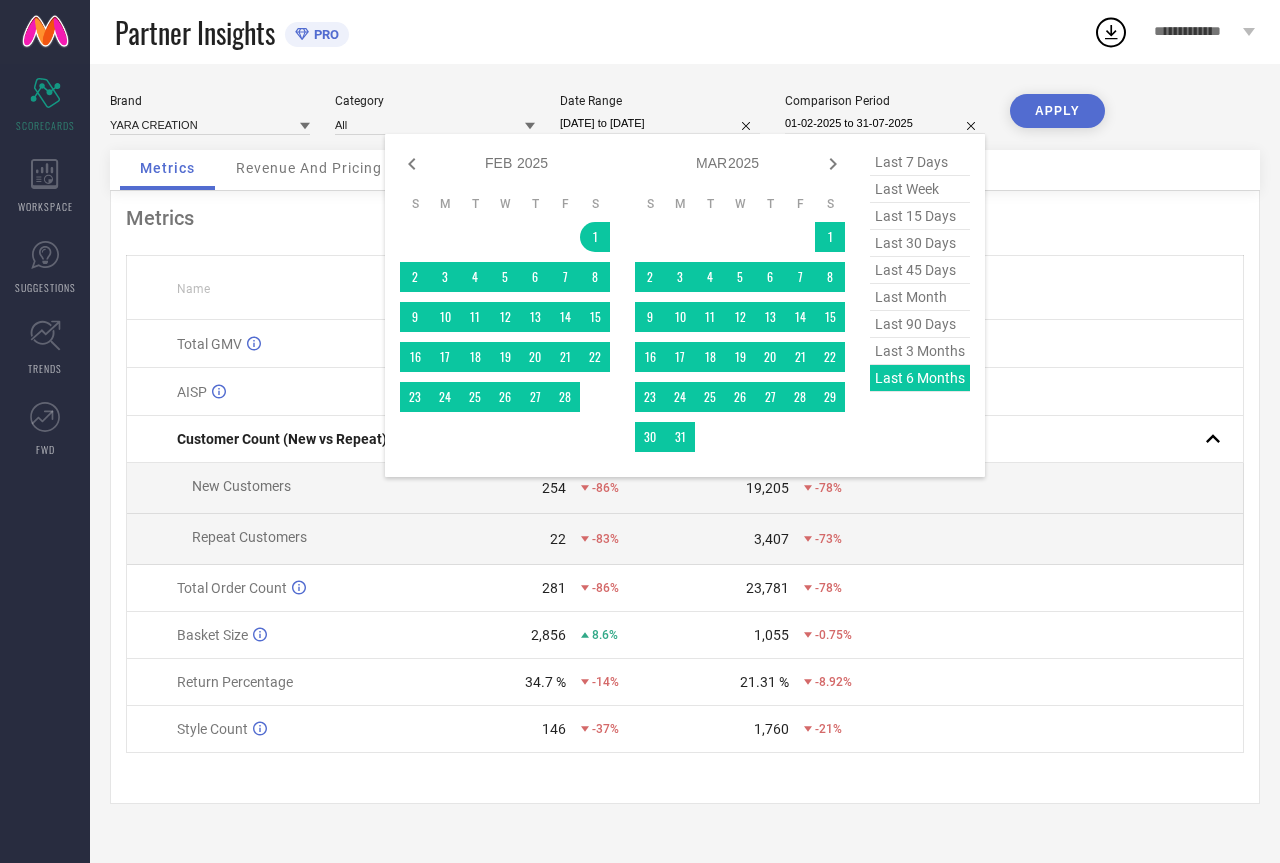 click on "last [NUMBER] days last [NUMBER] last [NUMBER] days last [NUMBER] days last [NUMBER] days last [NUMBER] last [NUMBER] days last [NUMBER] months last [NUMBER] months last [NUMBER] months" at bounding box center (920, 305) 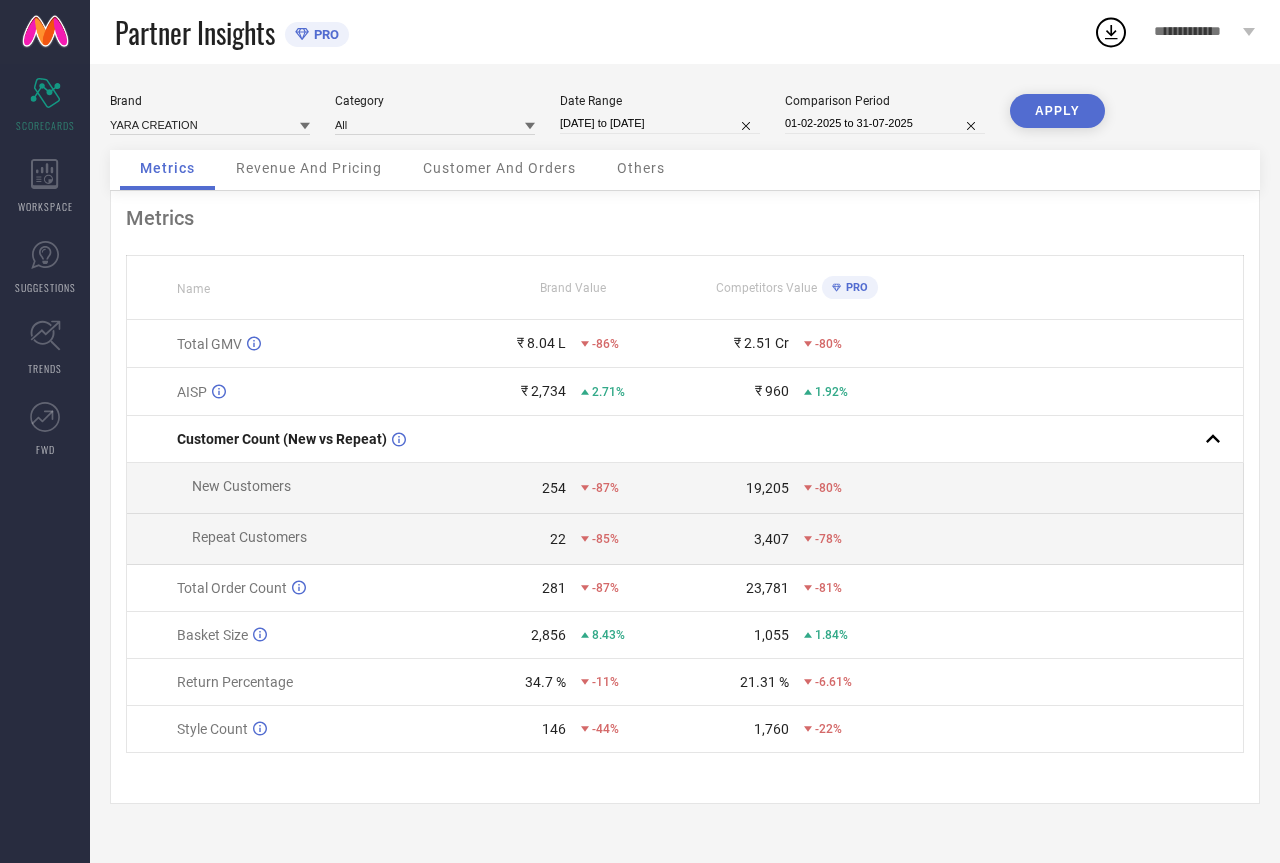 click on "[DATE] to [DATE]" at bounding box center (660, 123) 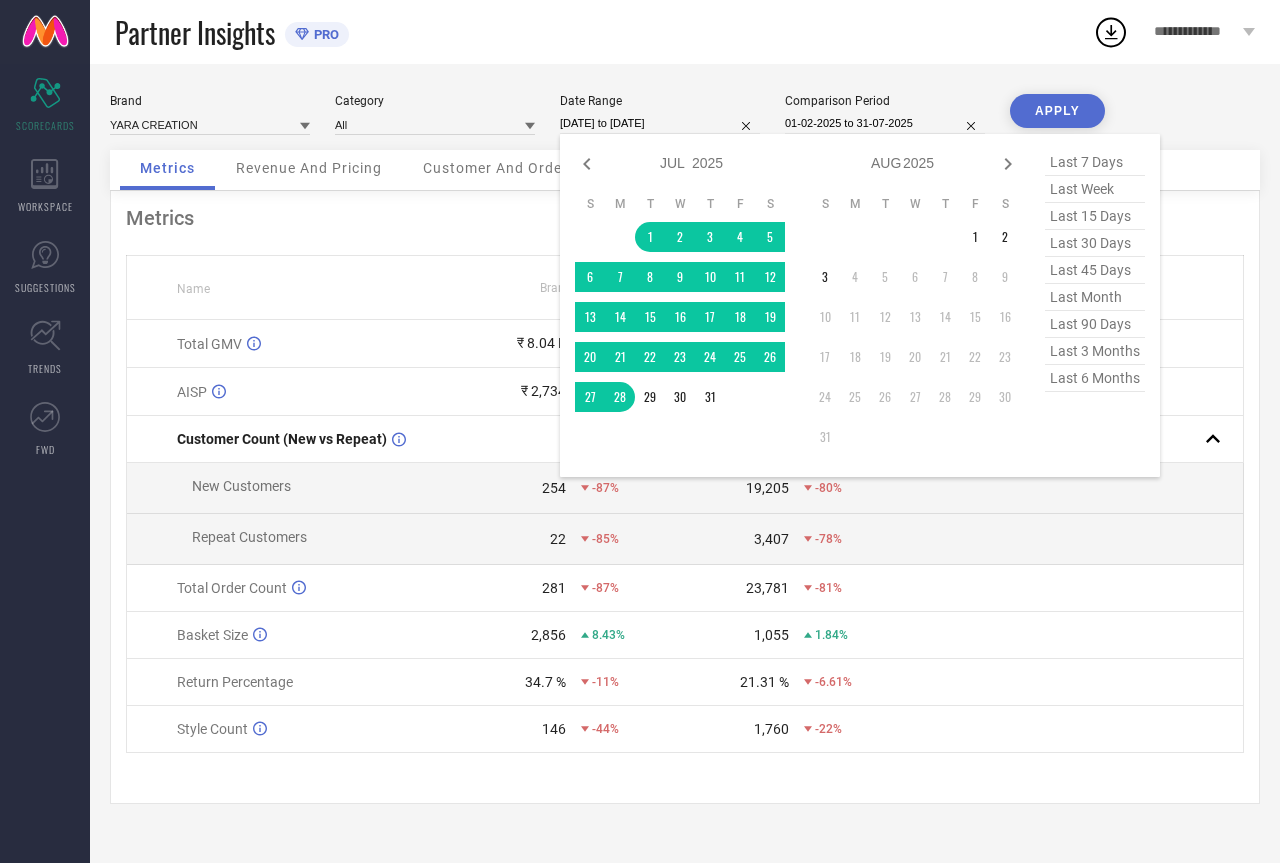 click on "last month" at bounding box center [1095, 297] 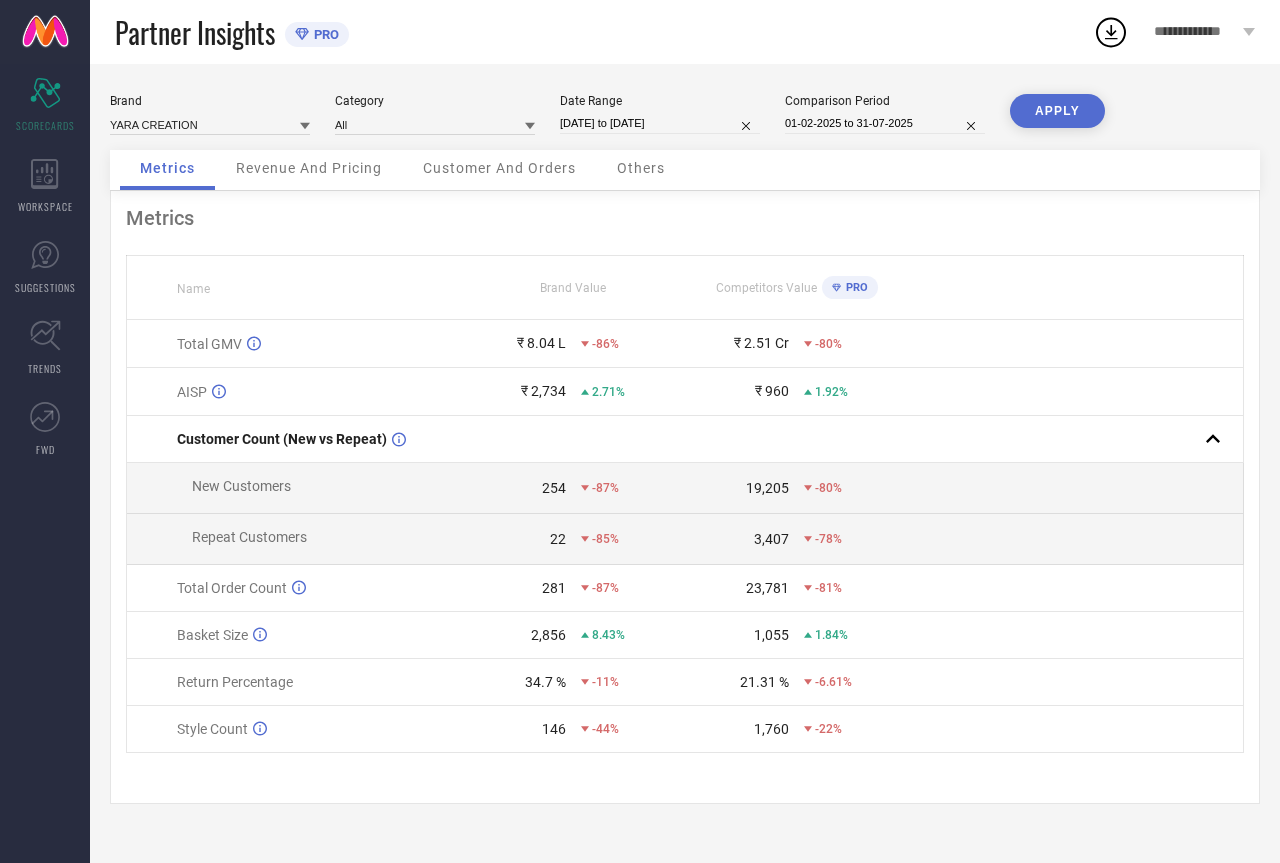 click on "APPLY" at bounding box center (1057, 111) 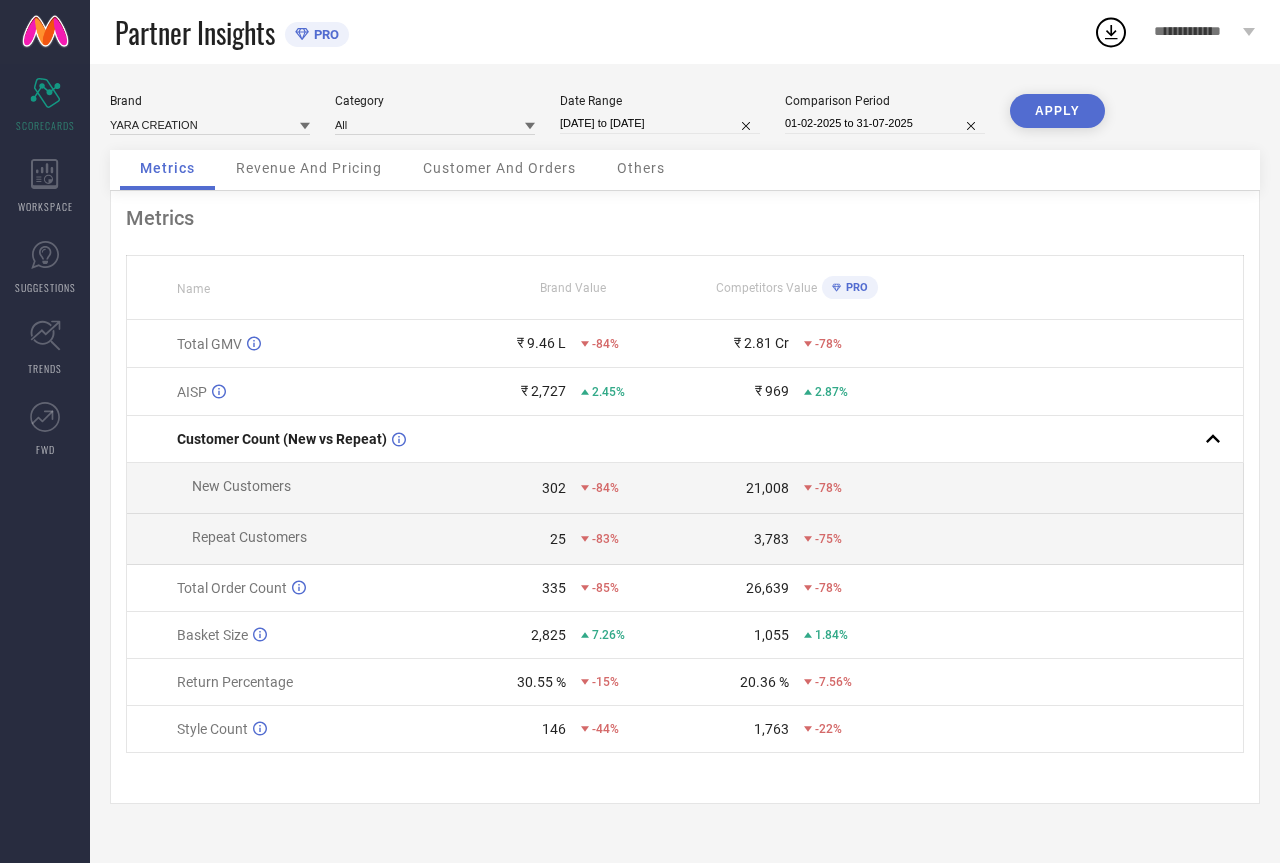 click on "[DATE] to [DATE]" at bounding box center (660, 123) 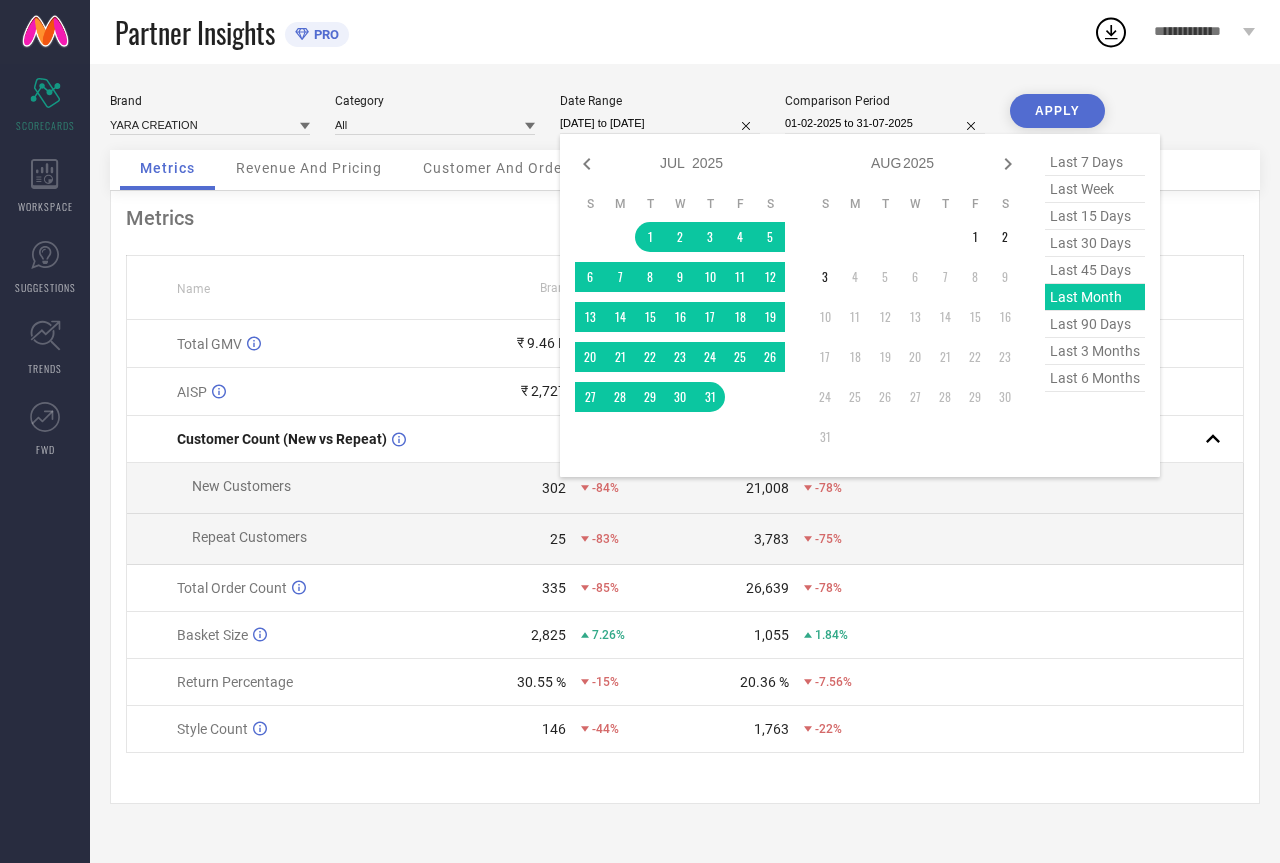 click on "last [NUMBER] days last [NUMBER] last [NUMBER] days last [NUMBER] days last [NUMBER] days last [NUMBER] last [NUMBER] days last [NUMBER] months last [NUMBER] months last [NUMBER] months" at bounding box center [1095, 305] 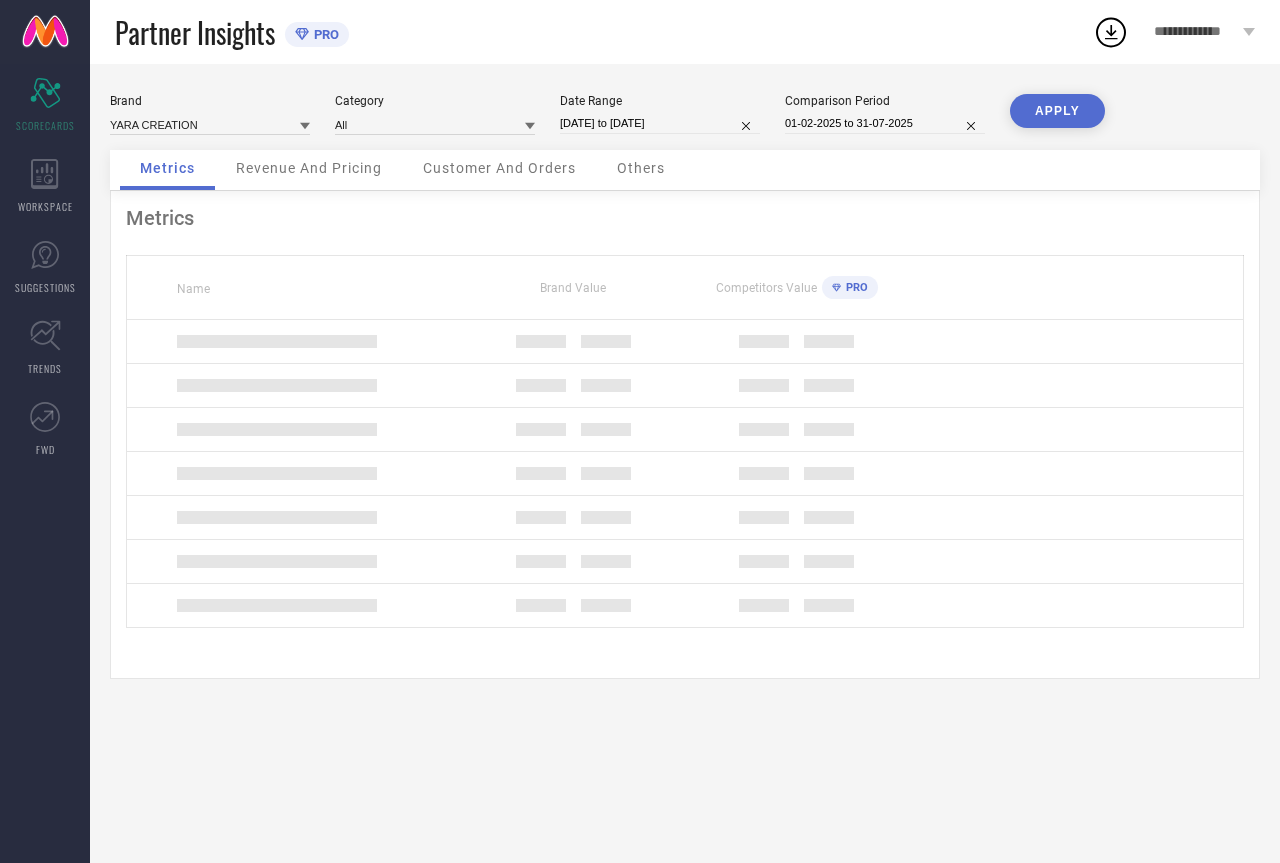 click on "[DATE] to [DATE]" at bounding box center (660, 123) 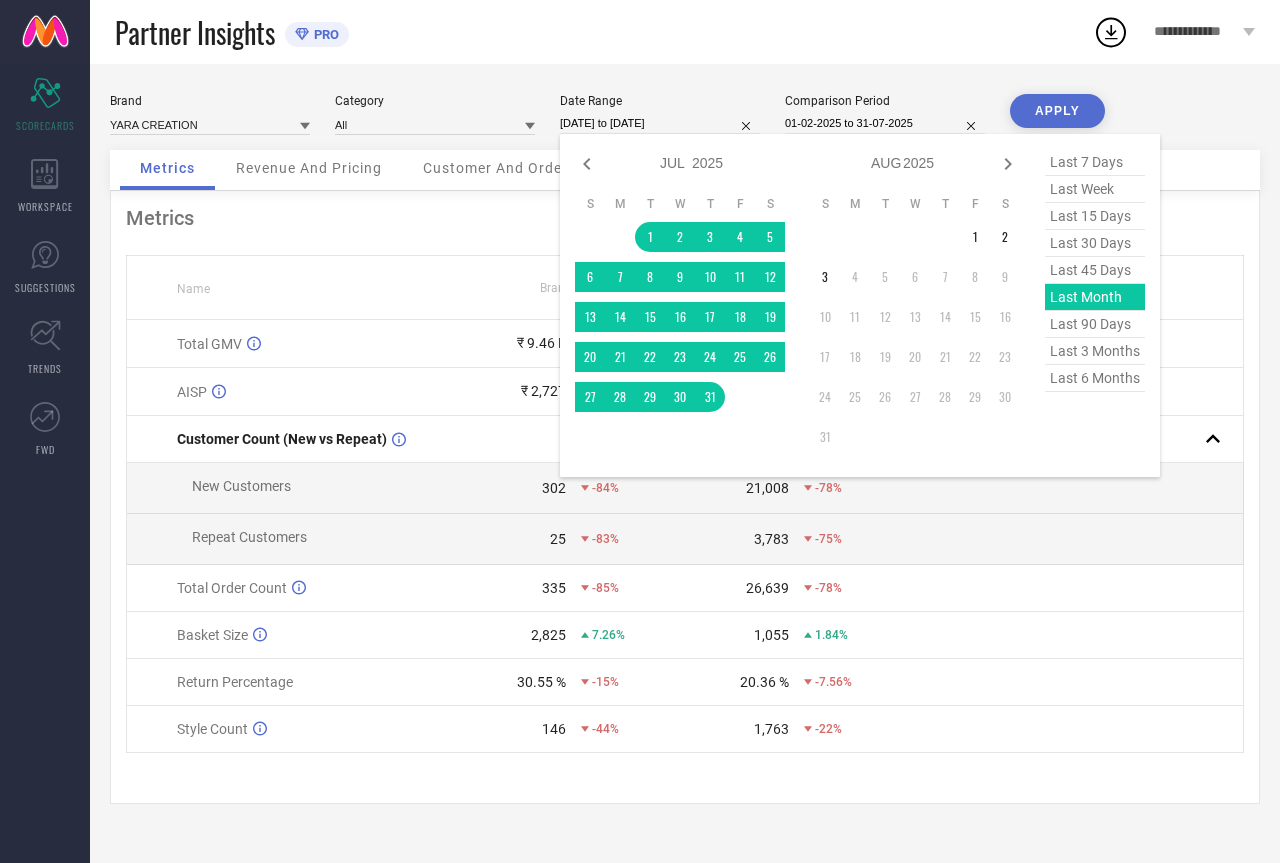 click on "last 45 days" at bounding box center (1095, 270) 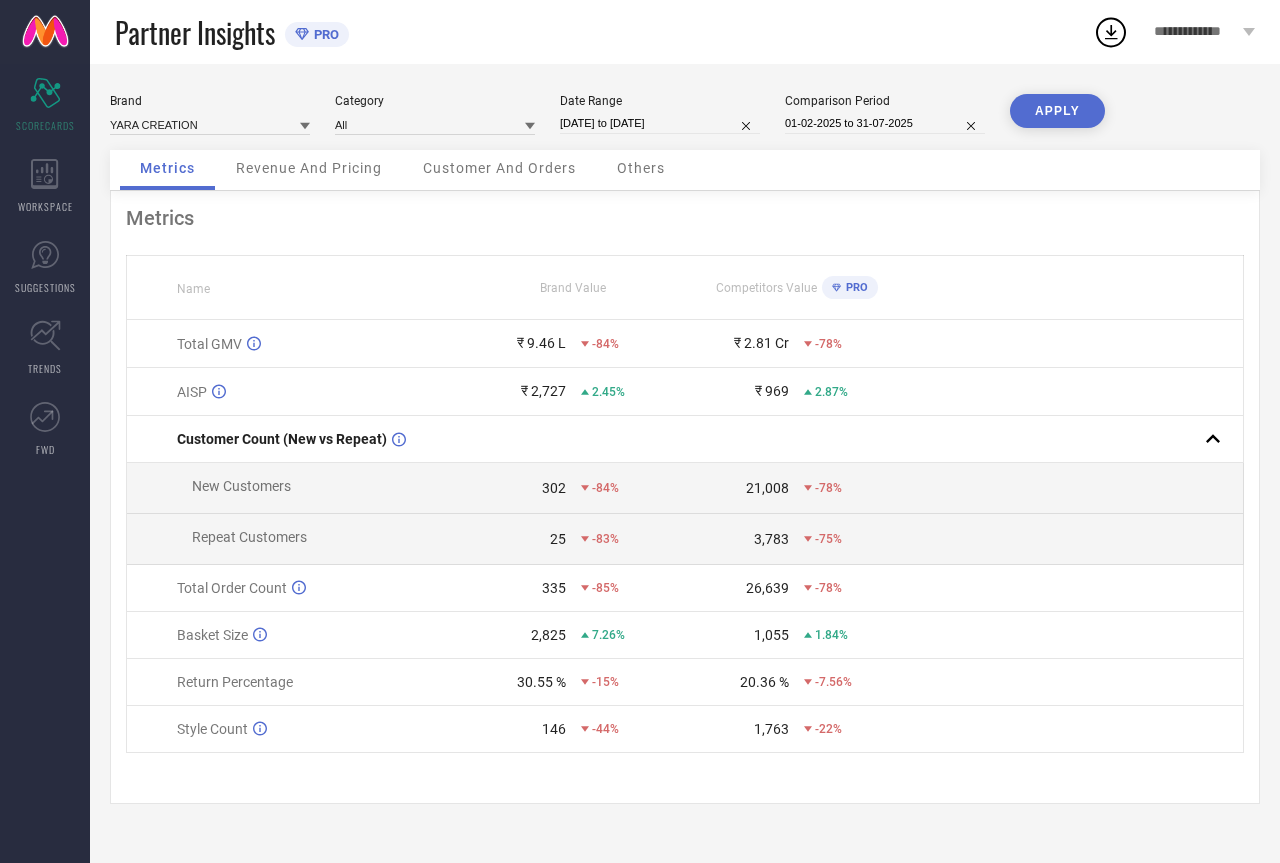 click on "APPLY" at bounding box center (1057, 111) 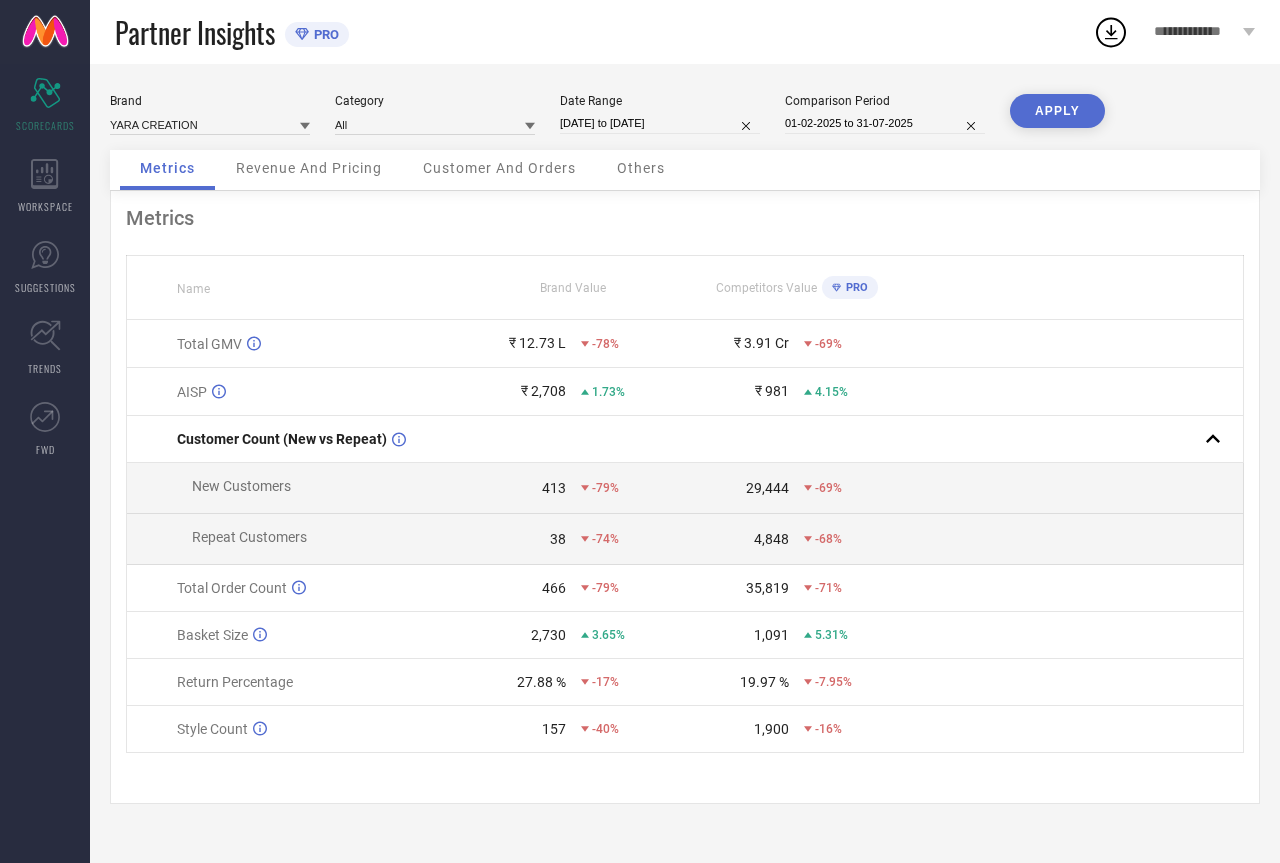 click on "[DATE] to [DATE]" at bounding box center (660, 123) 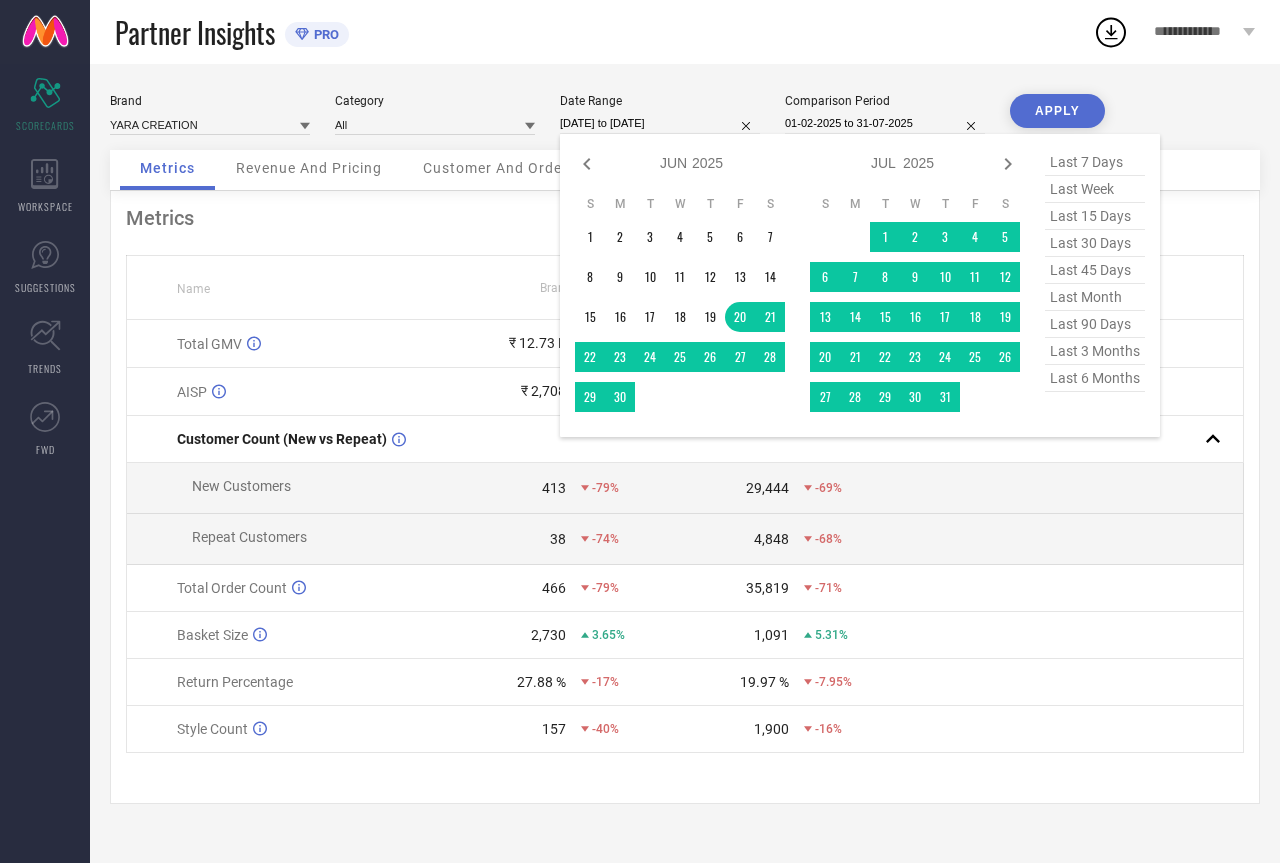 click on "last 90 days" at bounding box center [1095, 324] 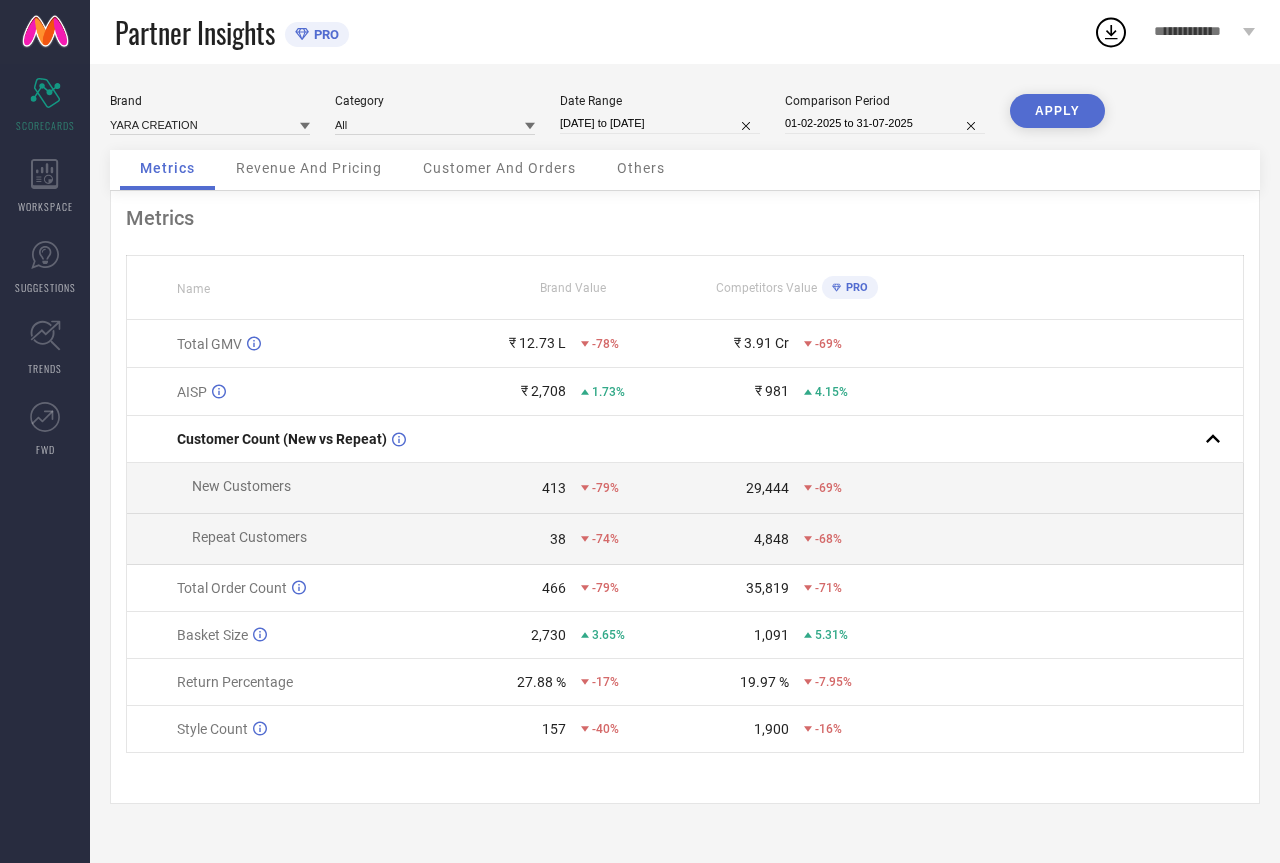 click on "APPLY" at bounding box center [1057, 111] 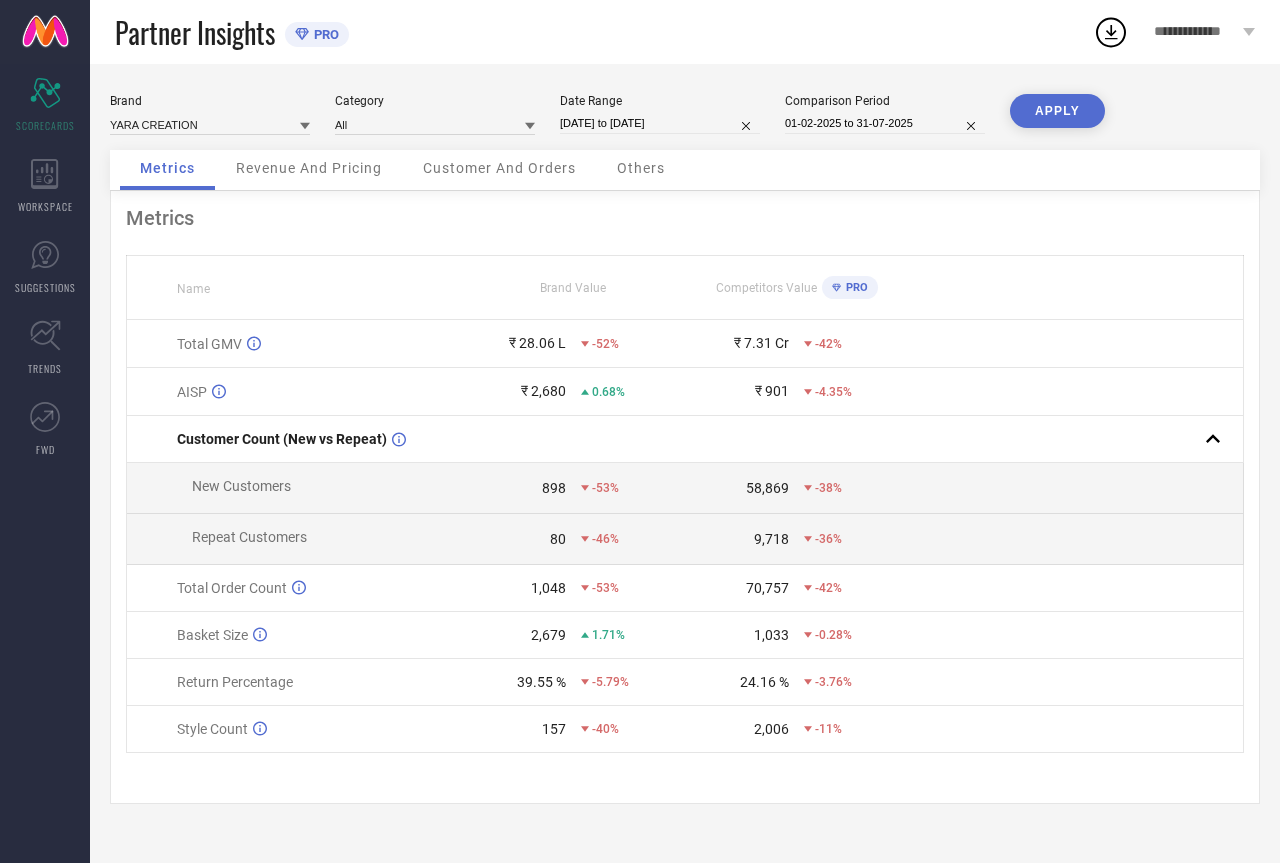 click on "Date Range" at bounding box center (660, 101) 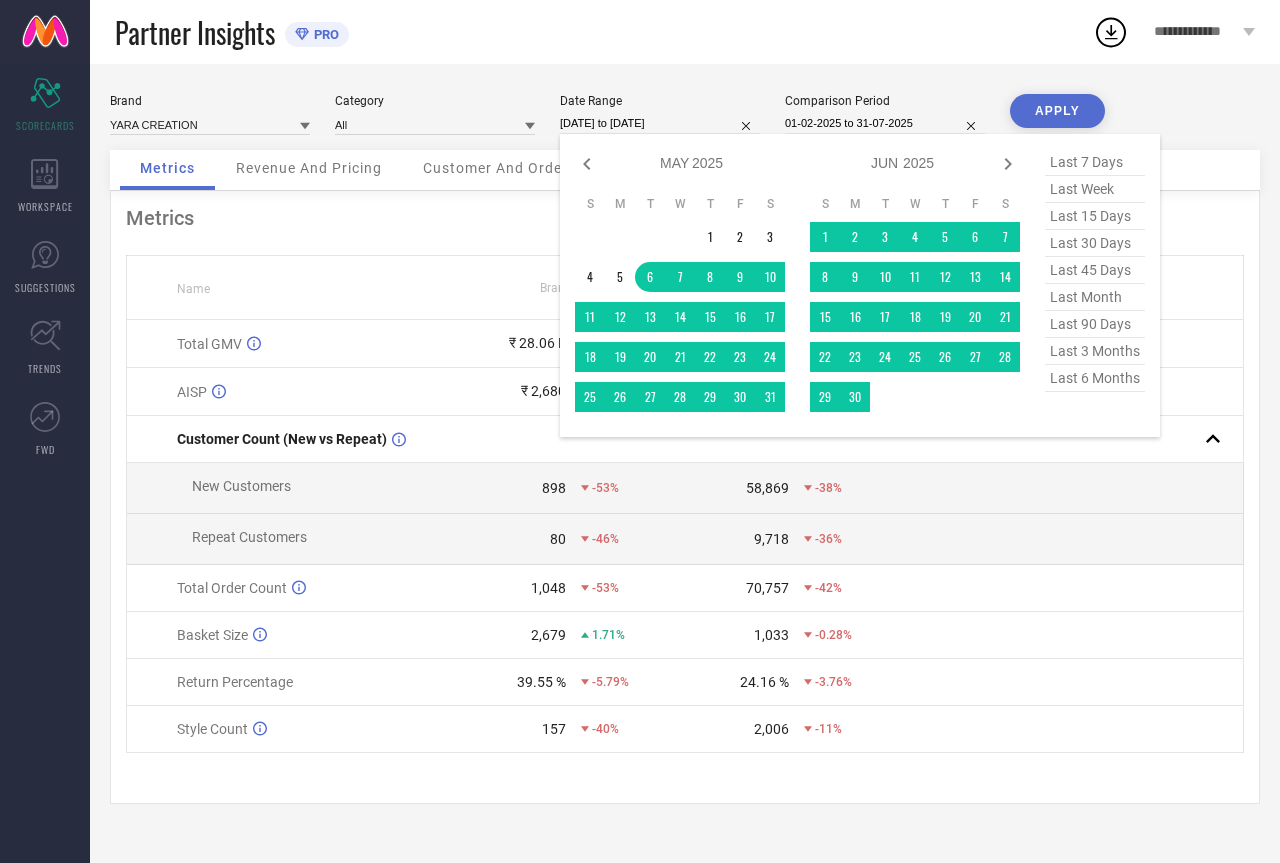 click on "last 3 months" at bounding box center [1095, 351] 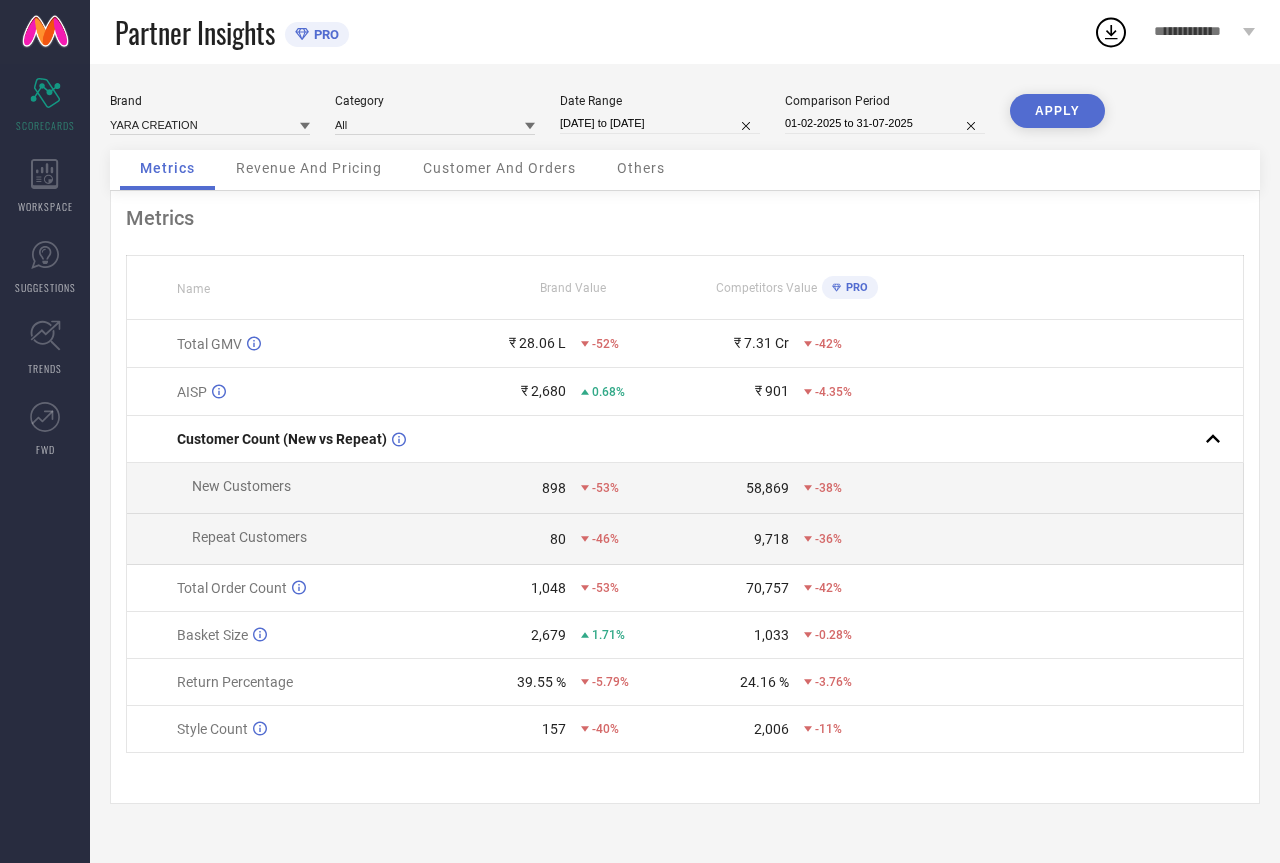 click on "APPLY" at bounding box center (1057, 111) 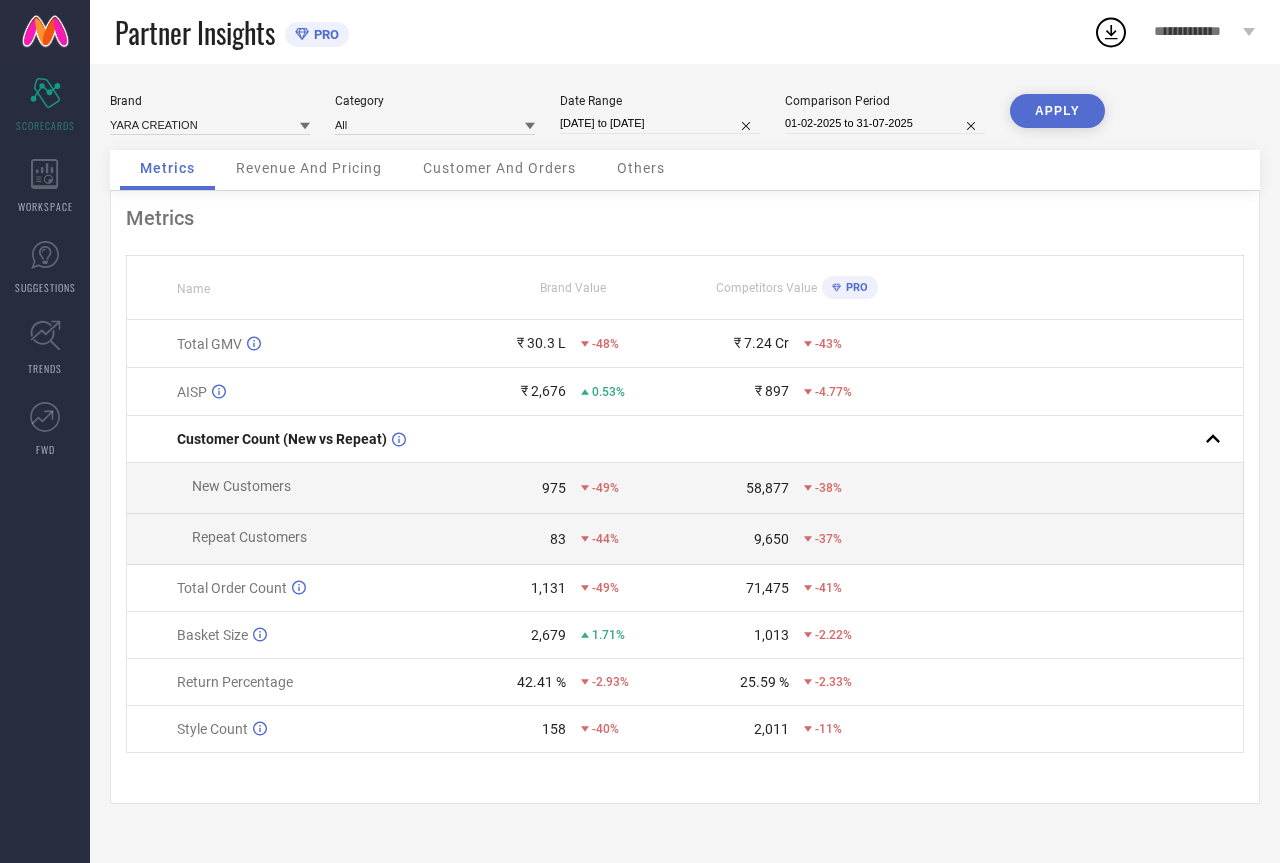 select on "4" 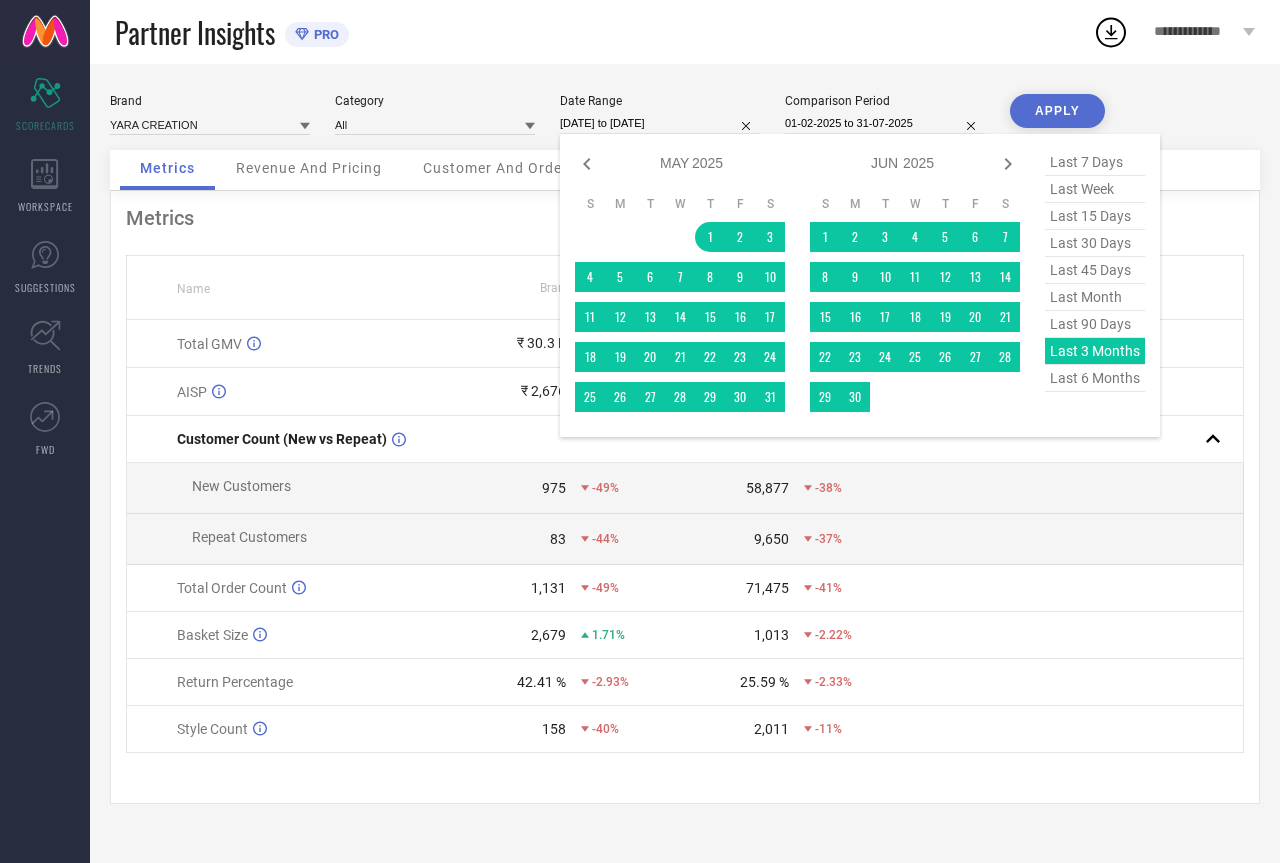 click on "[DATE] to [DATE]" at bounding box center [660, 123] 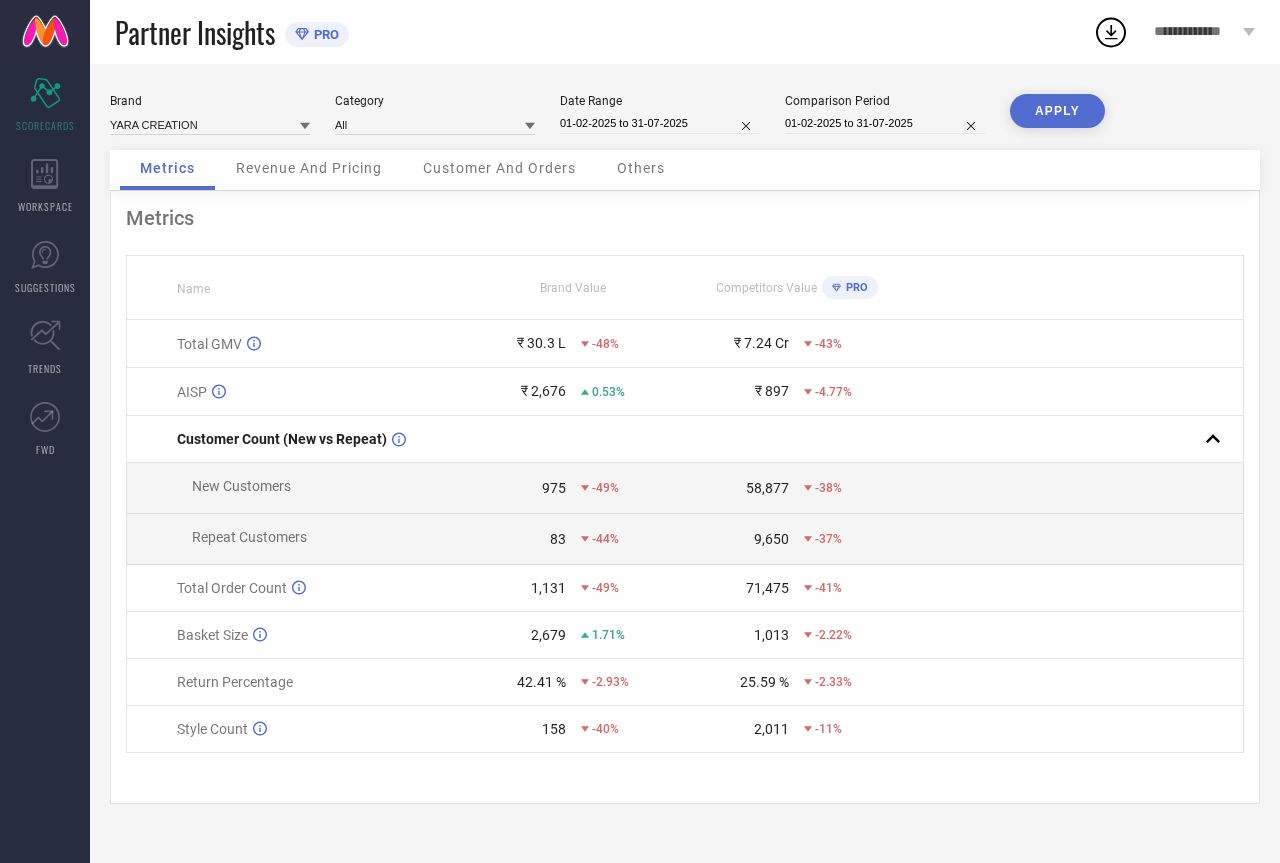 click on "APPLY" at bounding box center [1057, 111] 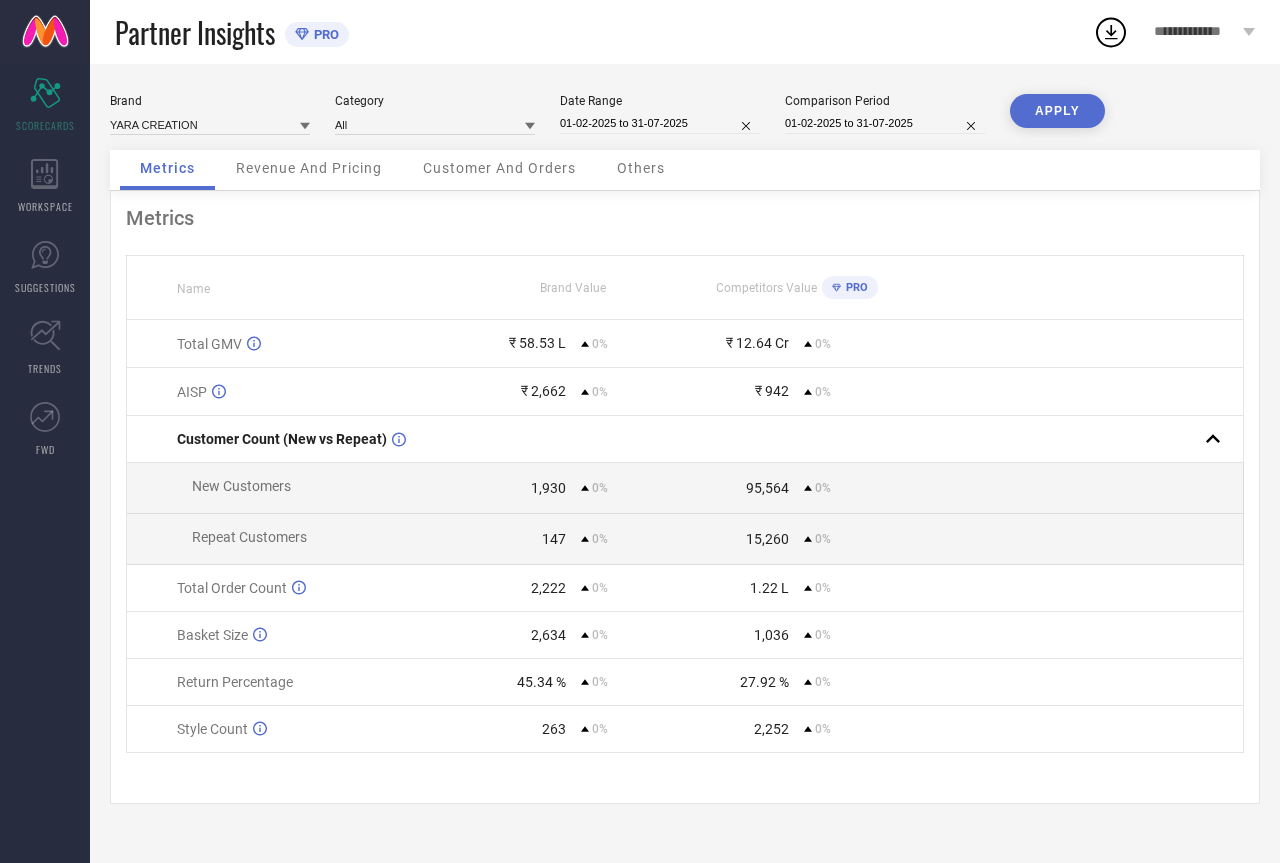 click on "01-02-2025 to 31-07-2025" at bounding box center (660, 123) 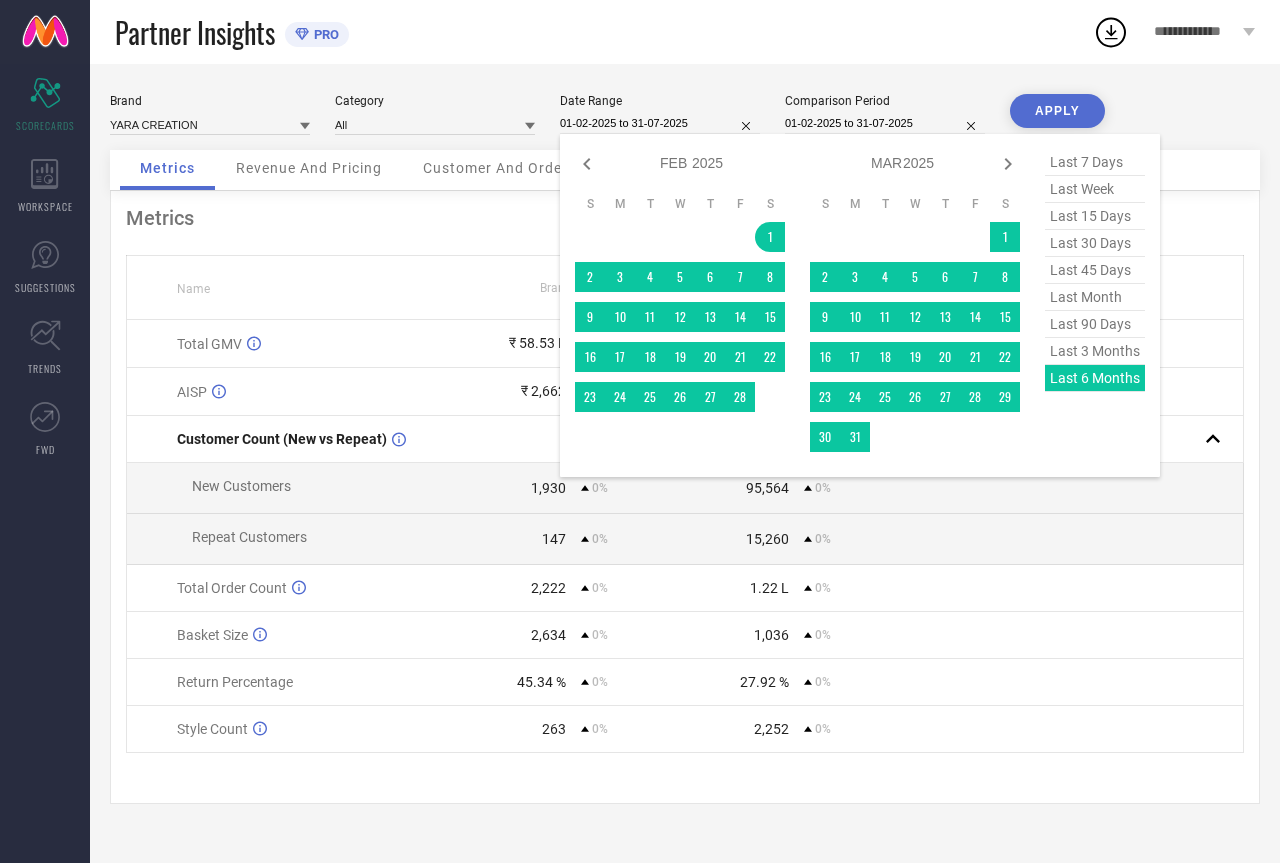 click on "last month" at bounding box center [1095, 297] 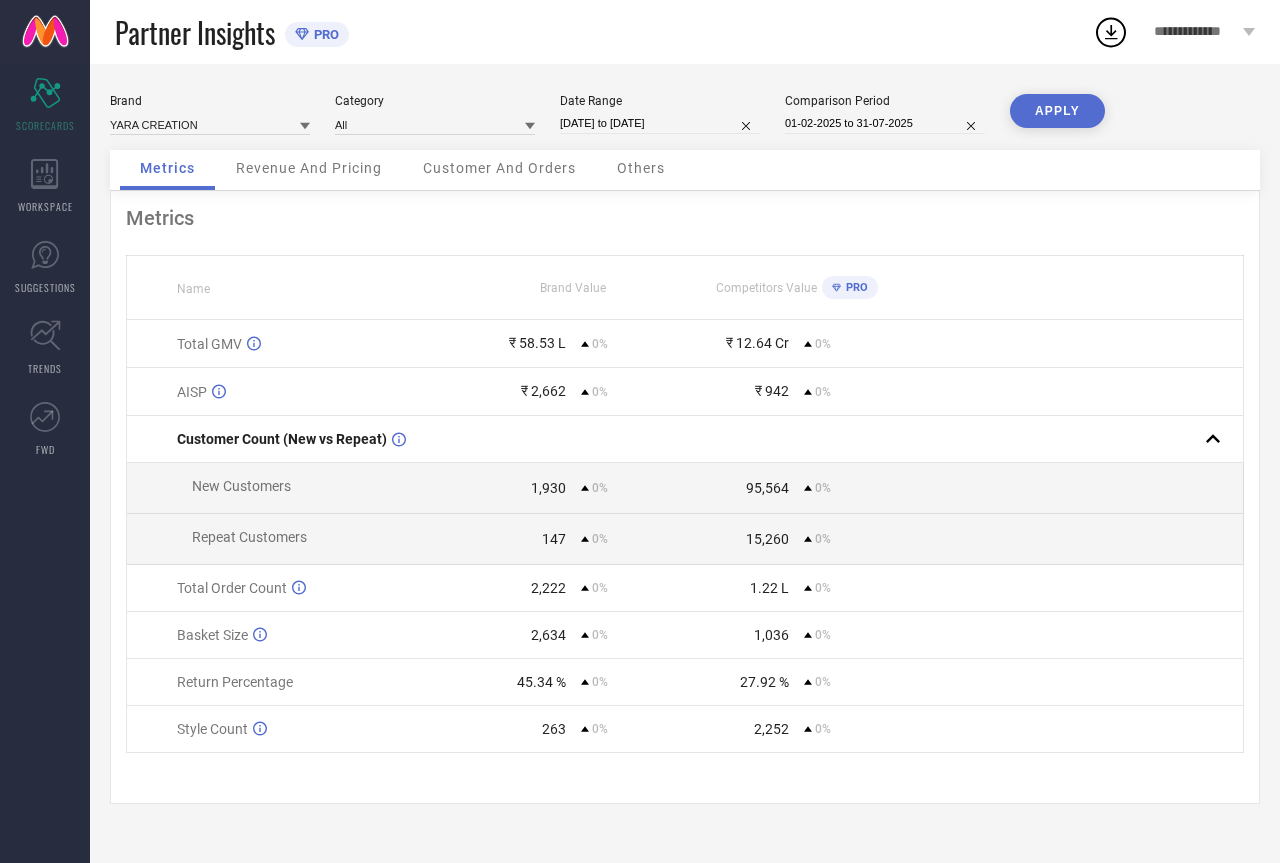 click on "APPLY" at bounding box center (1057, 111) 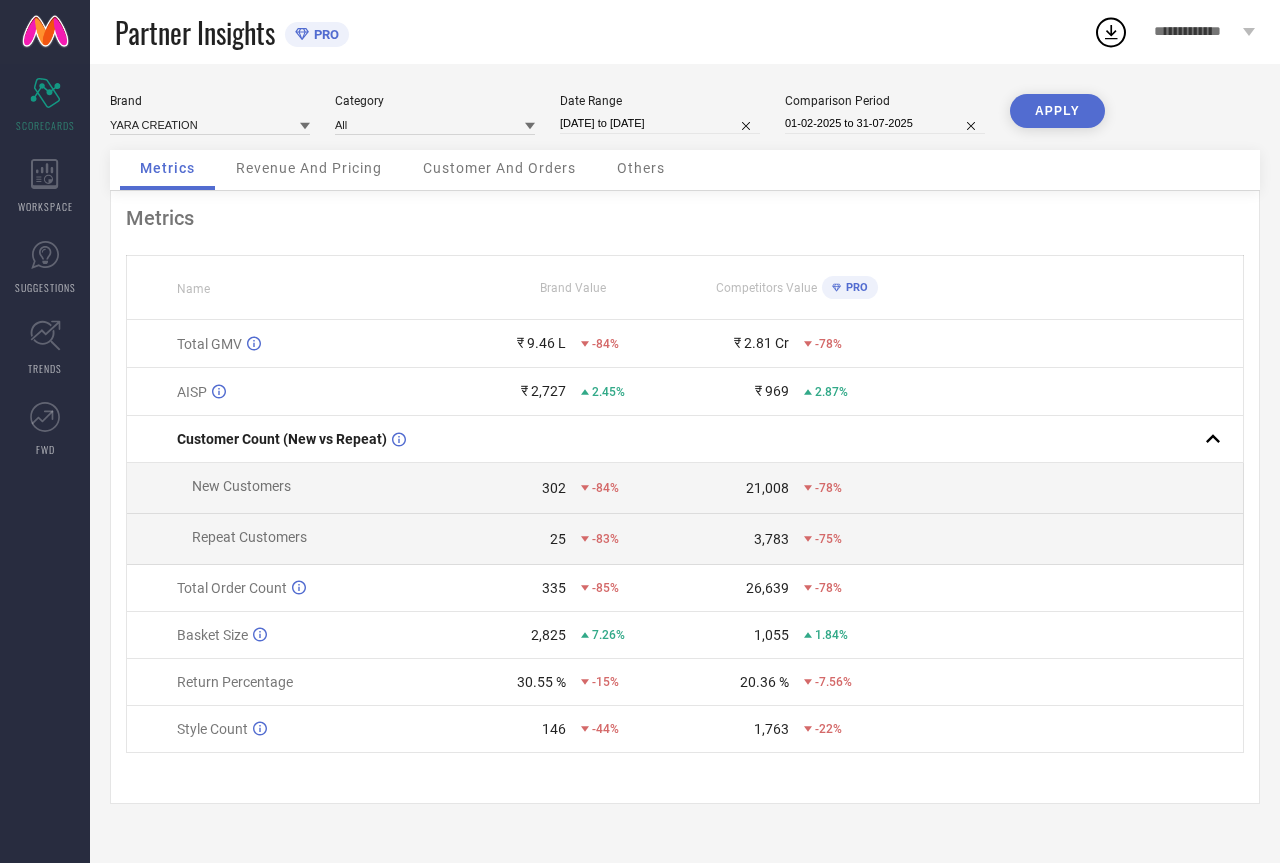 click on "[DATE] to [DATE]" at bounding box center [660, 123] 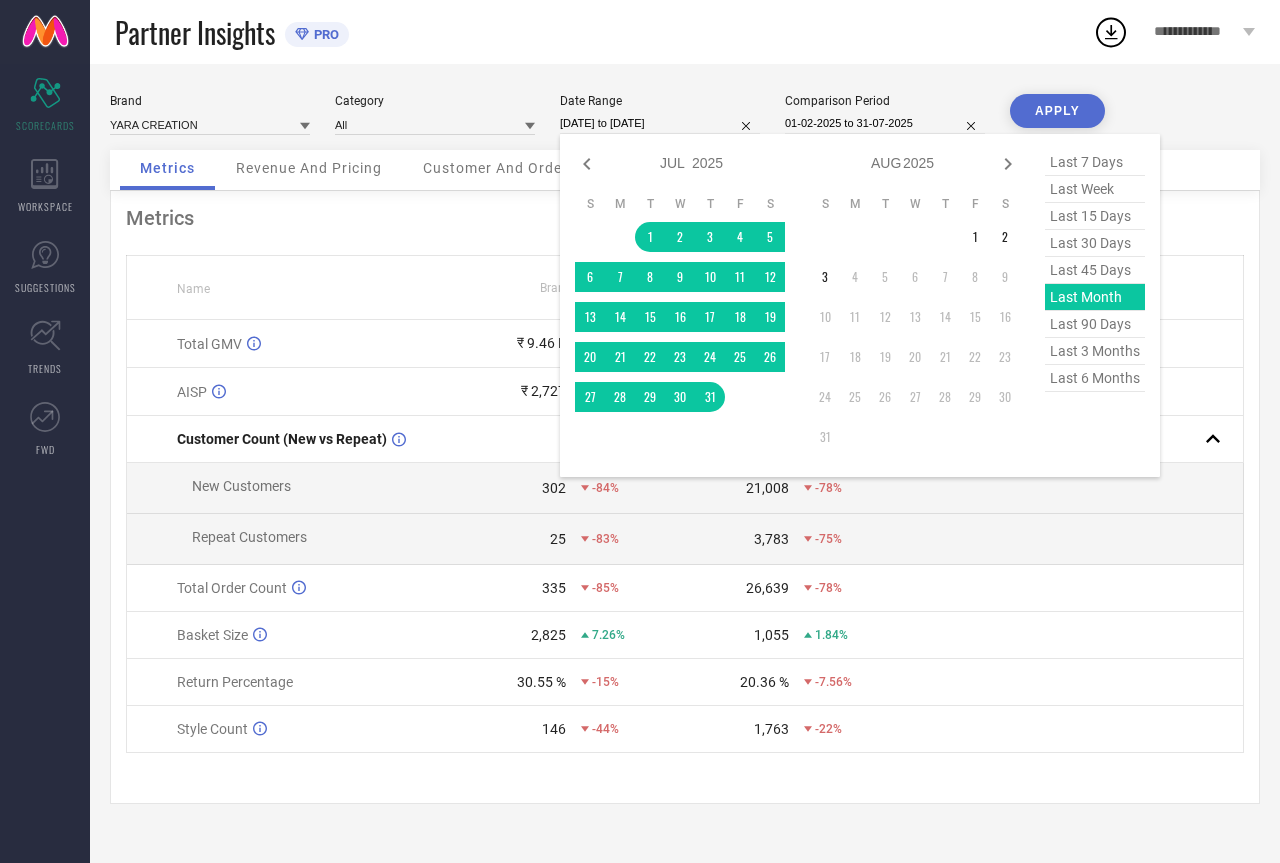 click on "[DATE] to [DATE]" at bounding box center [660, 123] 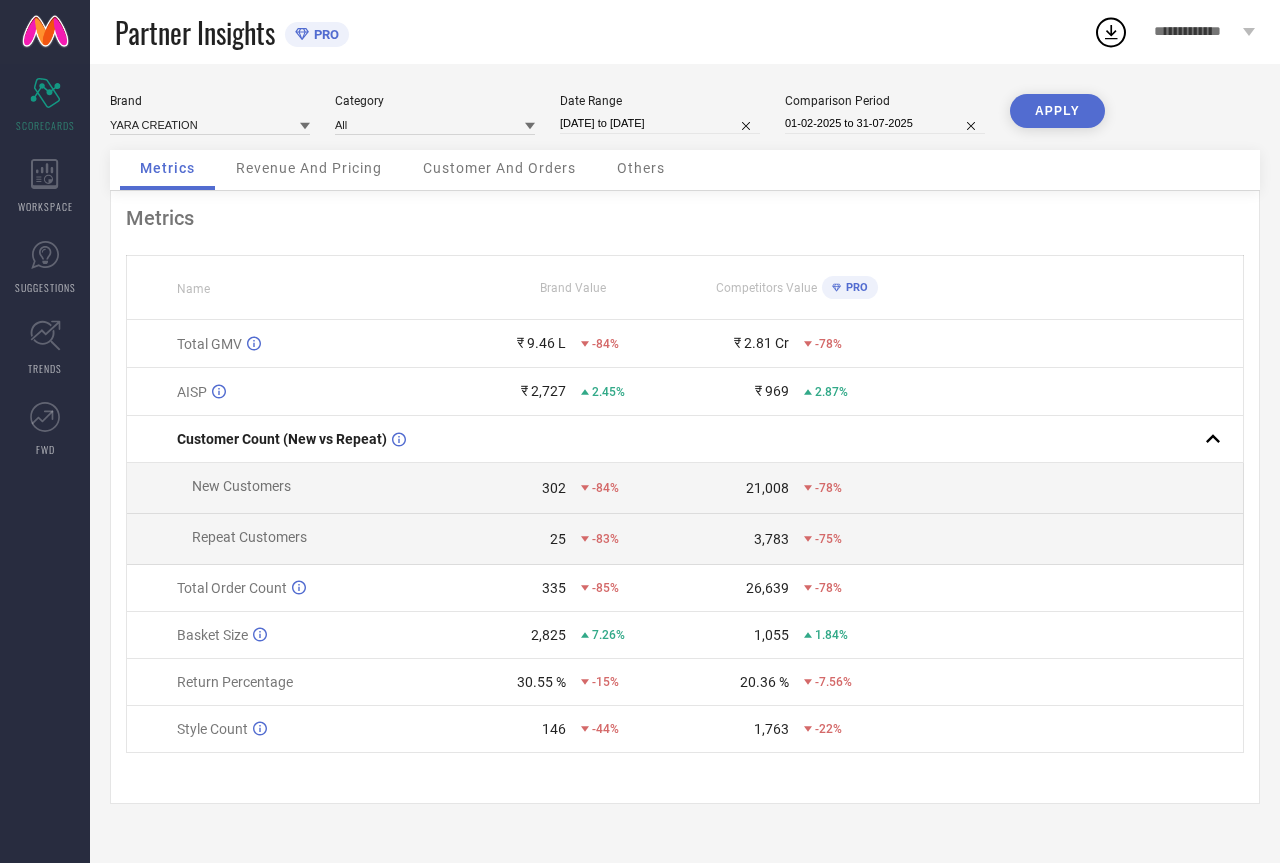 click at bounding box center [1075, 682] 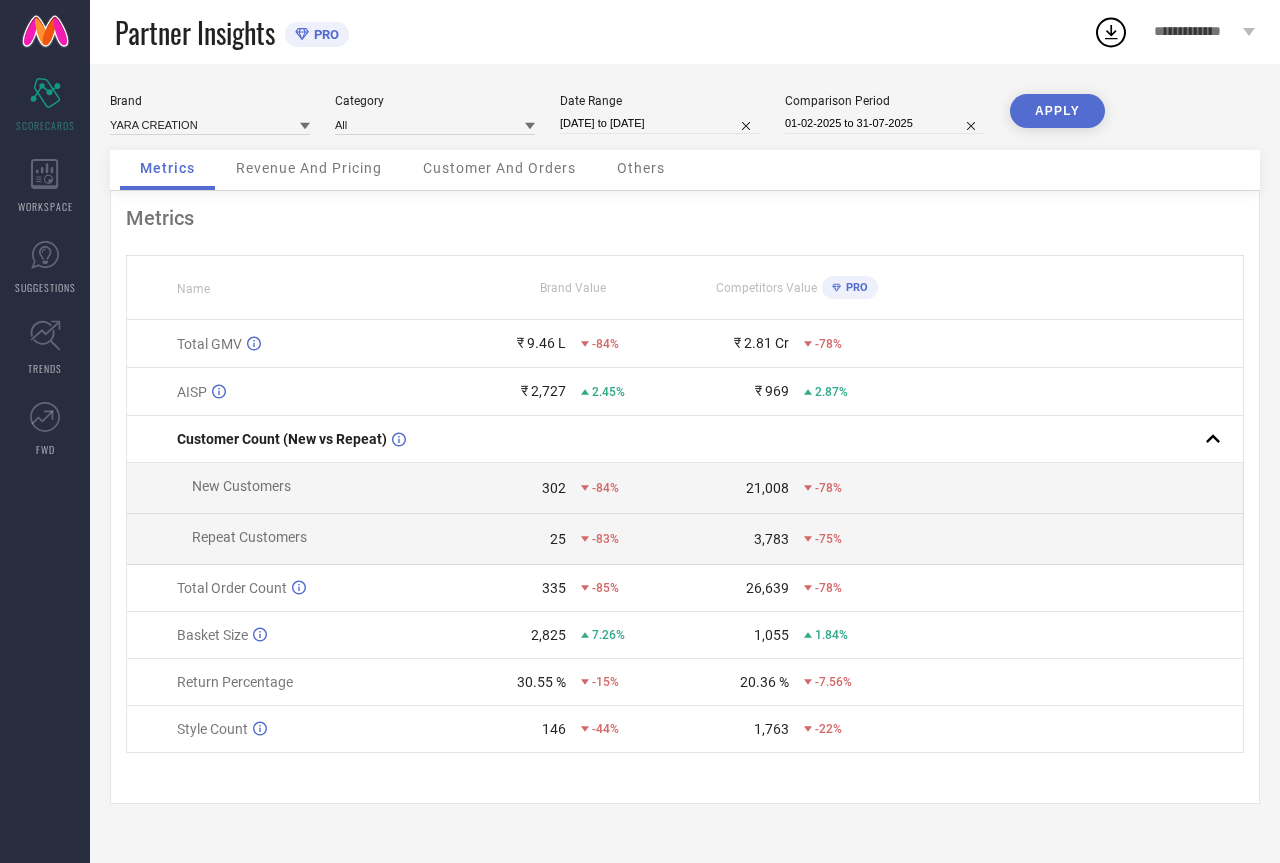 click on "[DATE] to [DATE]" at bounding box center [660, 123] 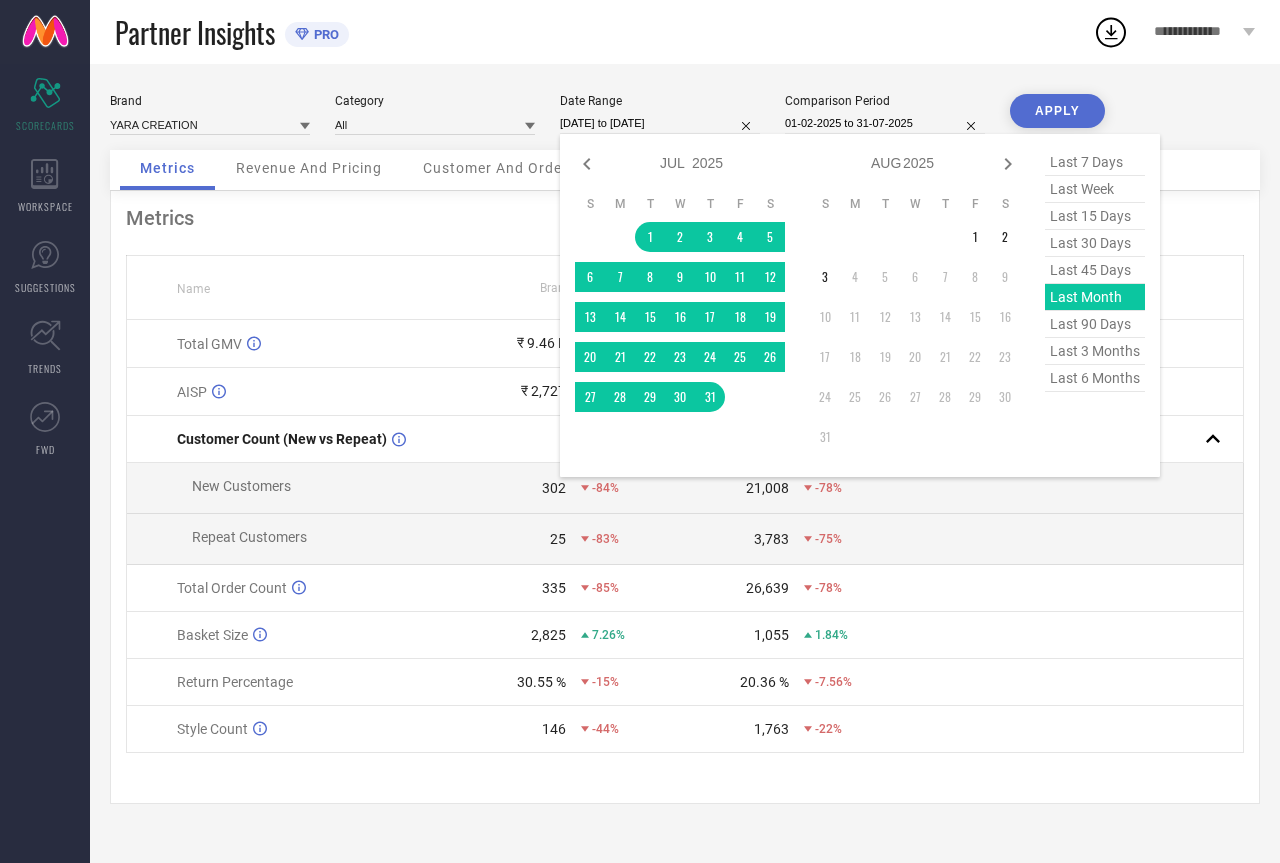 click on "last 3 months" at bounding box center [1095, 351] 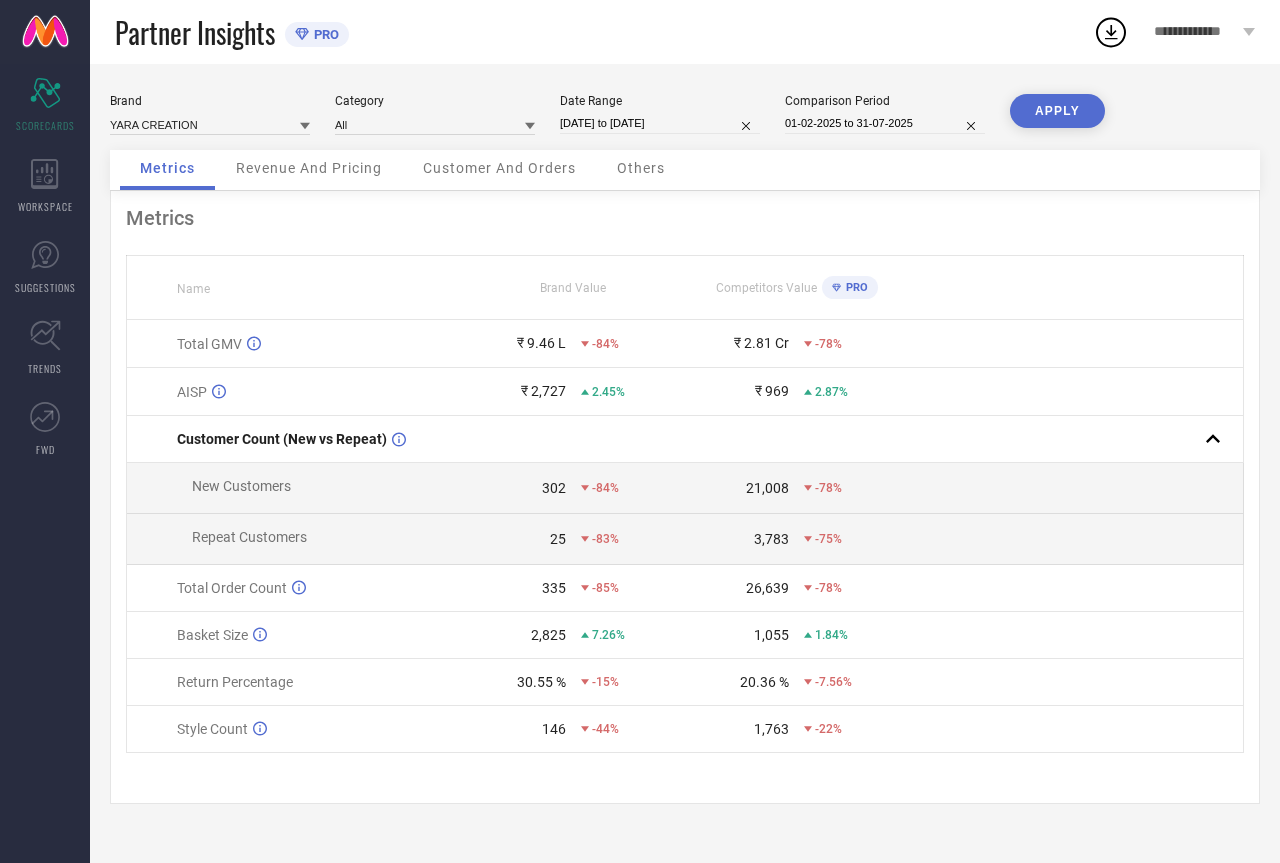 click on "APPLY" at bounding box center (1057, 111) 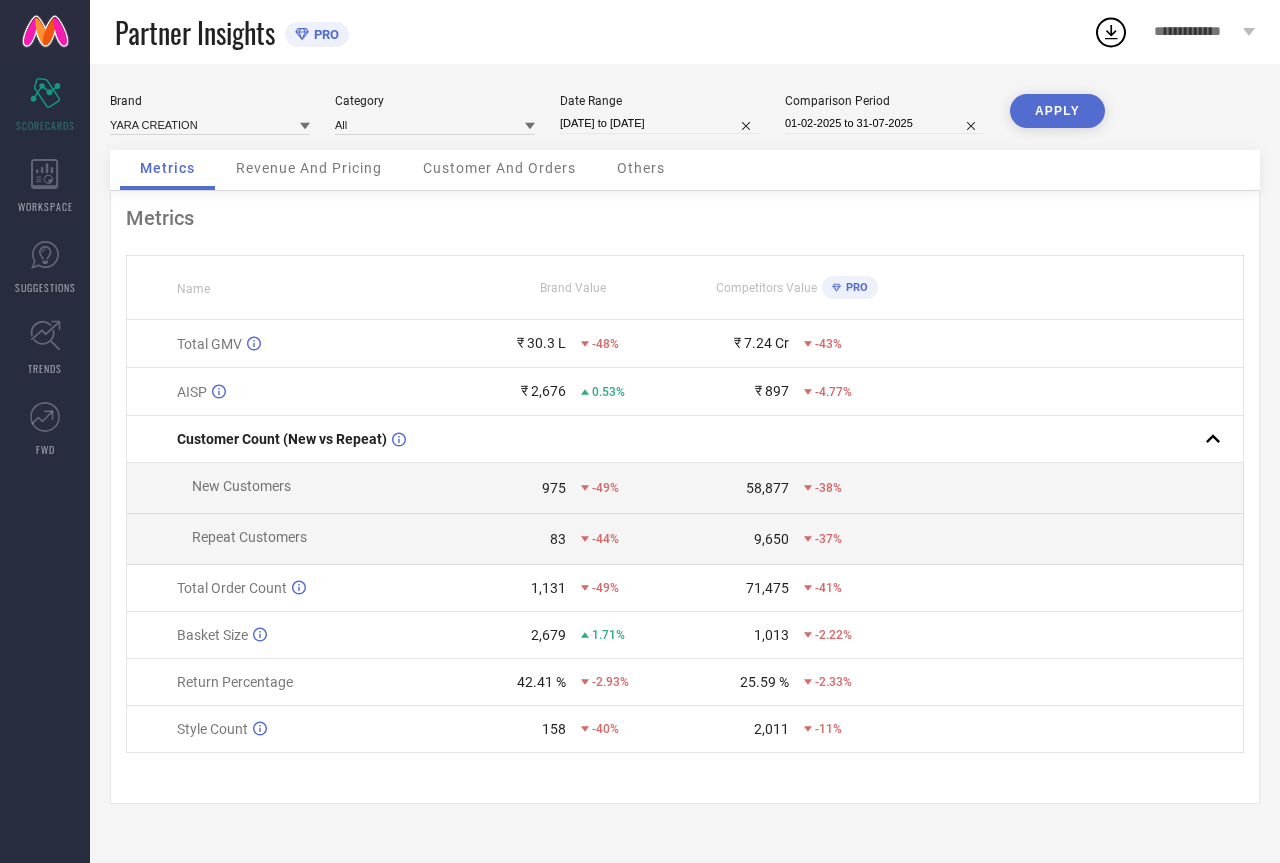select on "4" 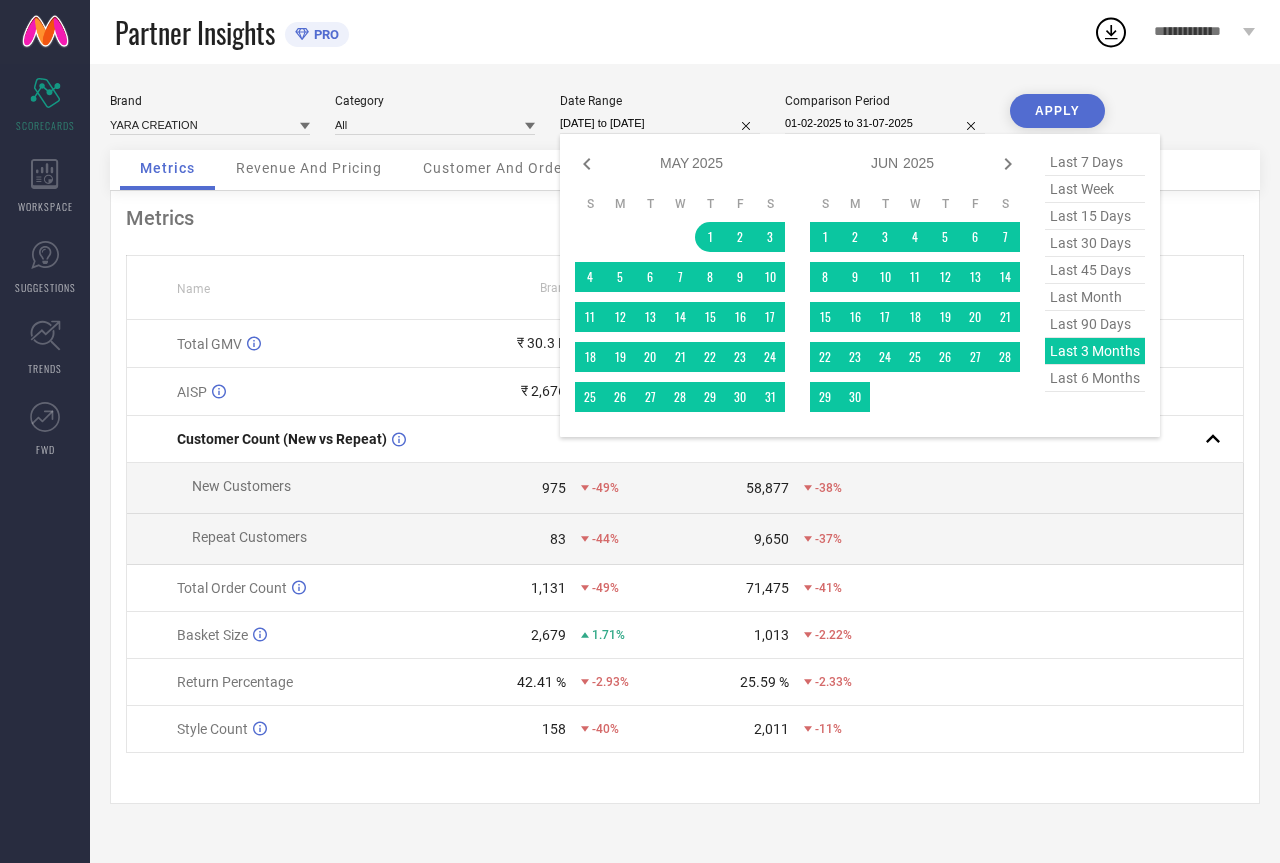 click on "[DATE] to [DATE]" at bounding box center (660, 123) 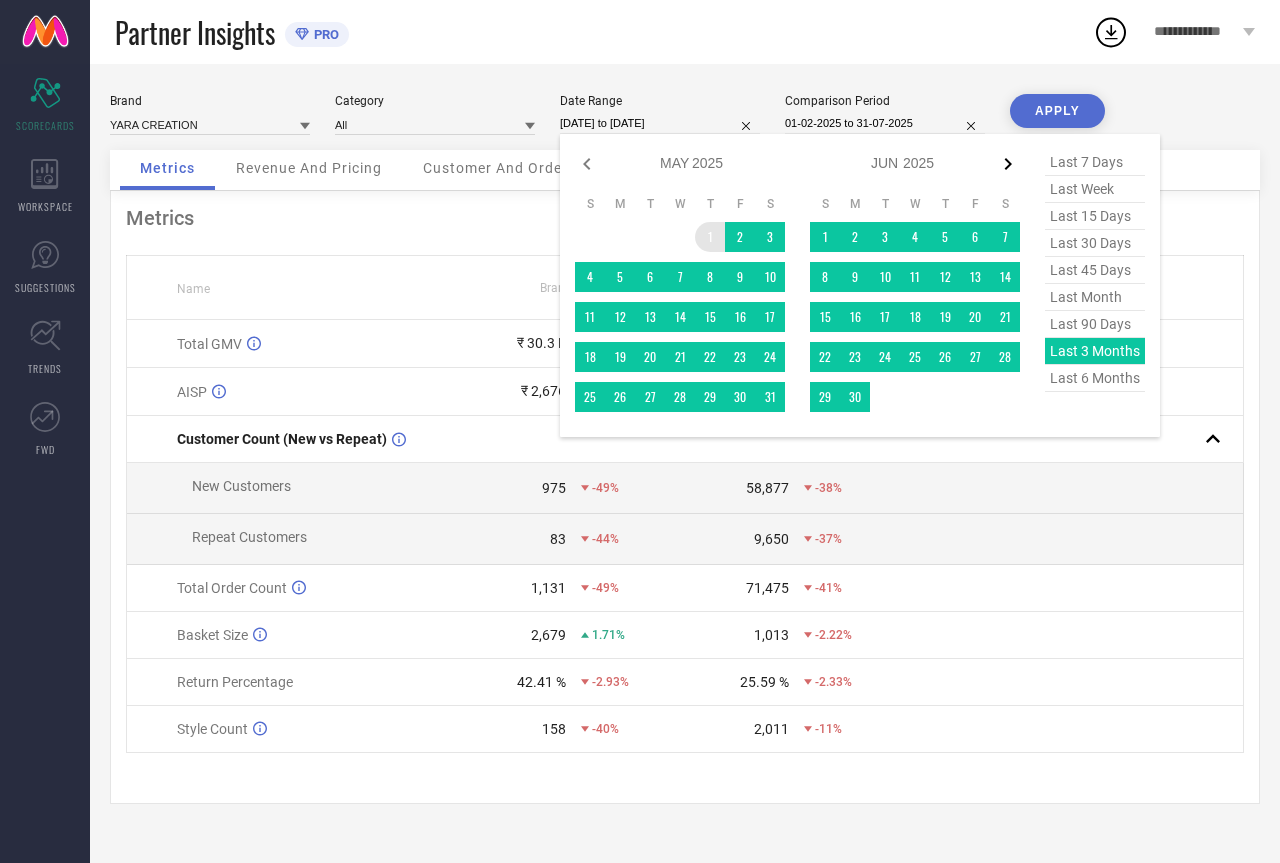 click 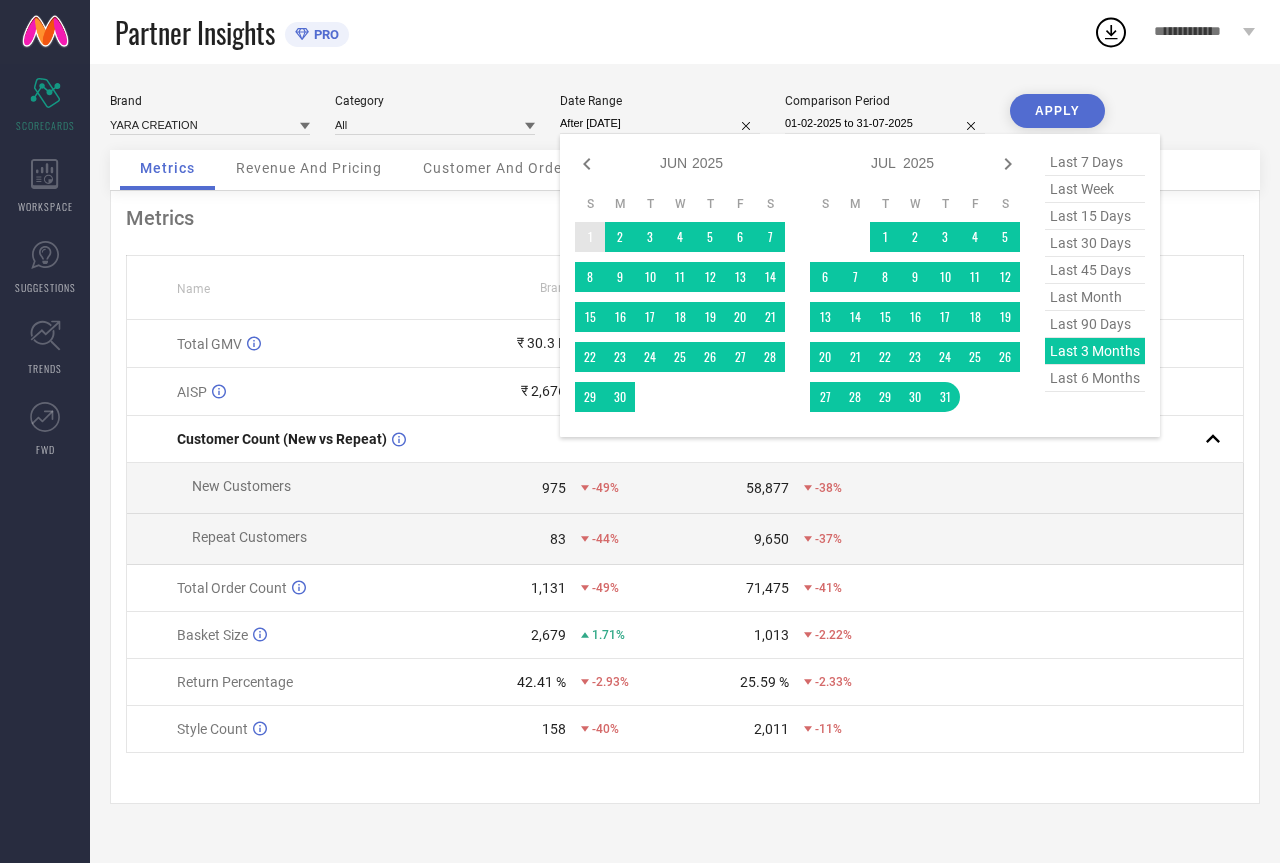 click on "1" at bounding box center (590, 237) 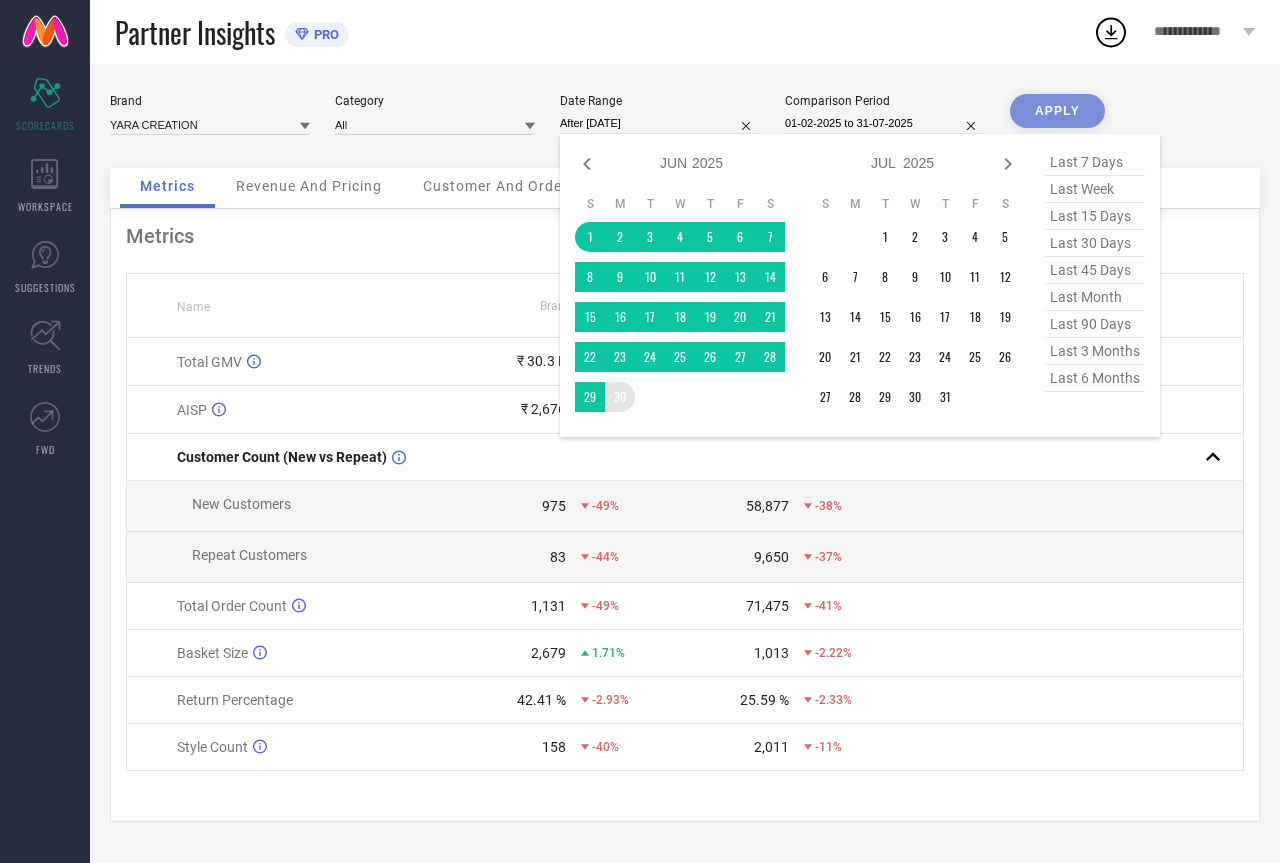 type on "[DATE] to [DATE]" 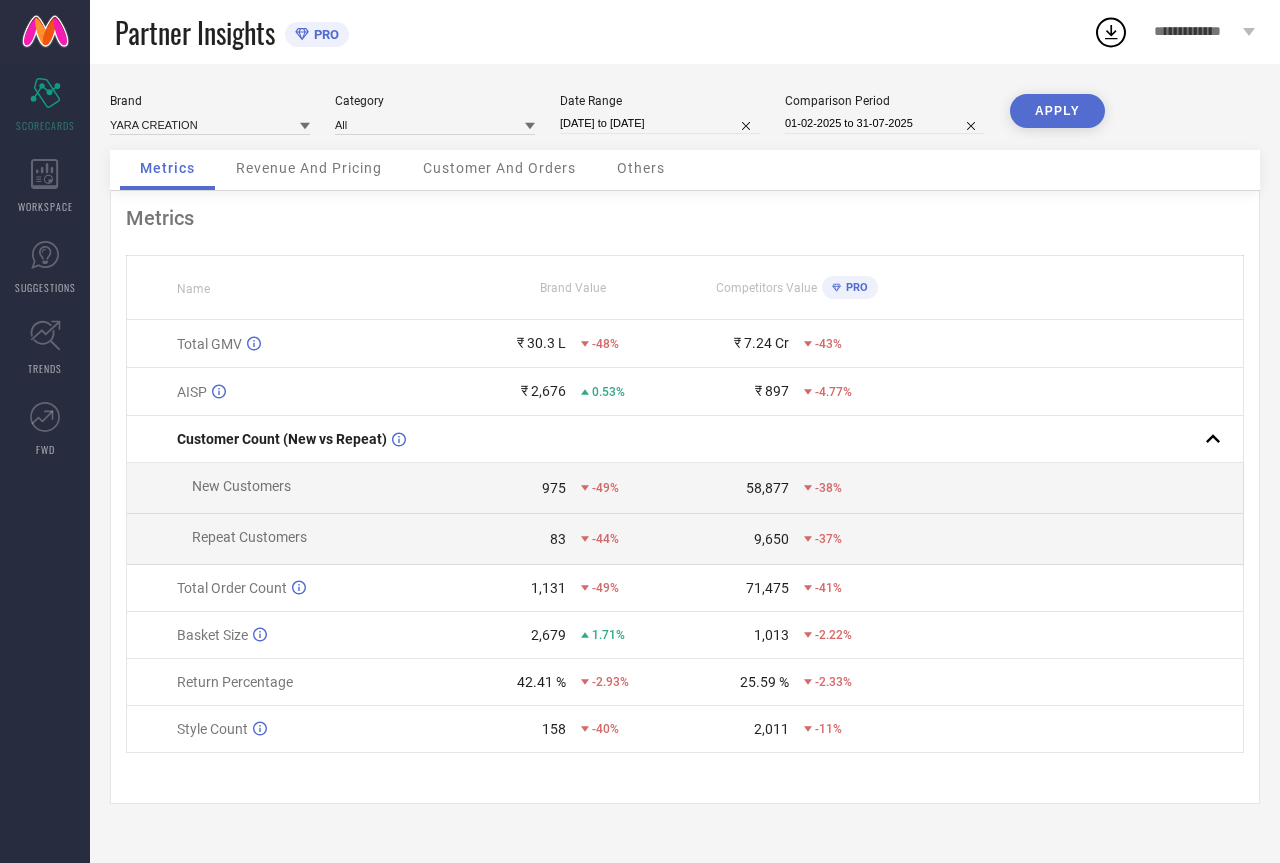 click on "APPLY" at bounding box center (1057, 111) 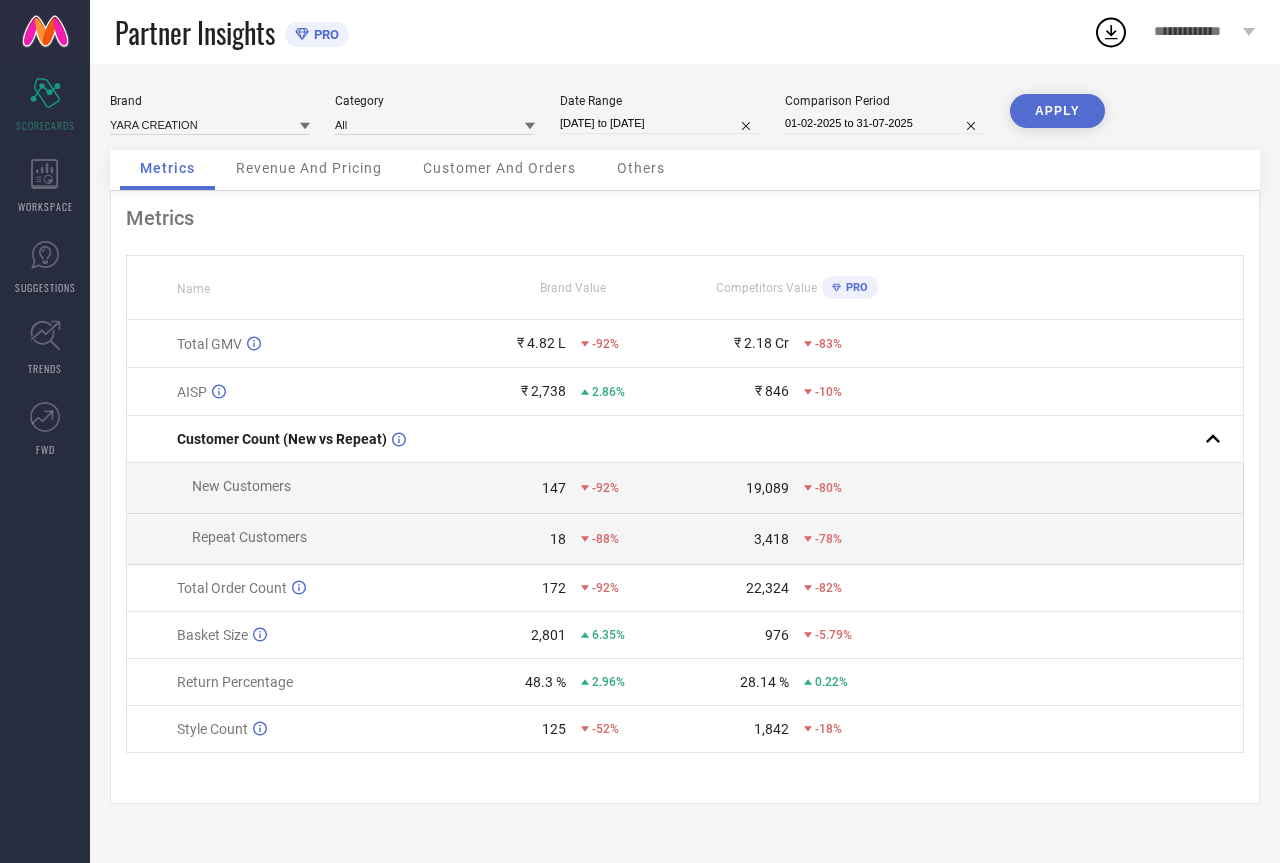 click on "[DATE] to [DATE]" at bounding box center [660, 123] 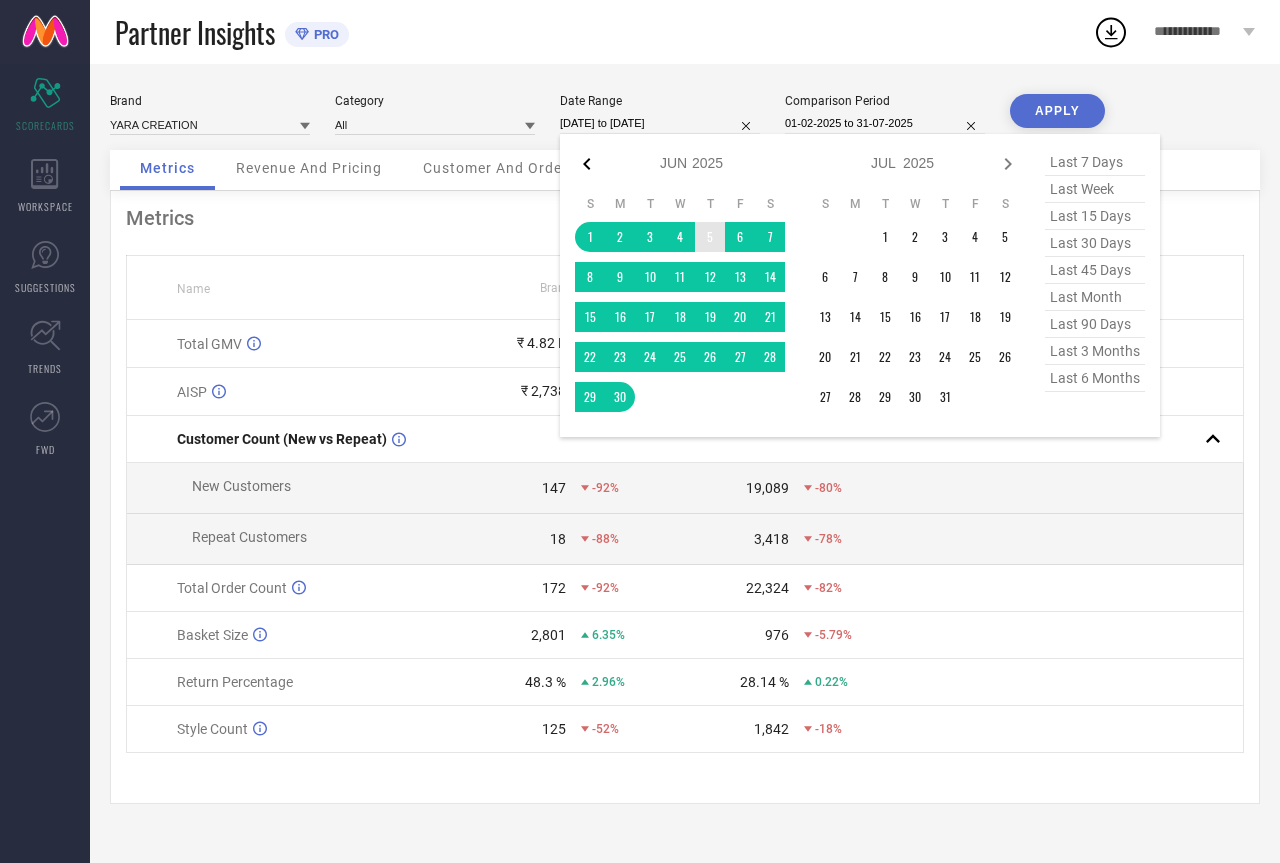click 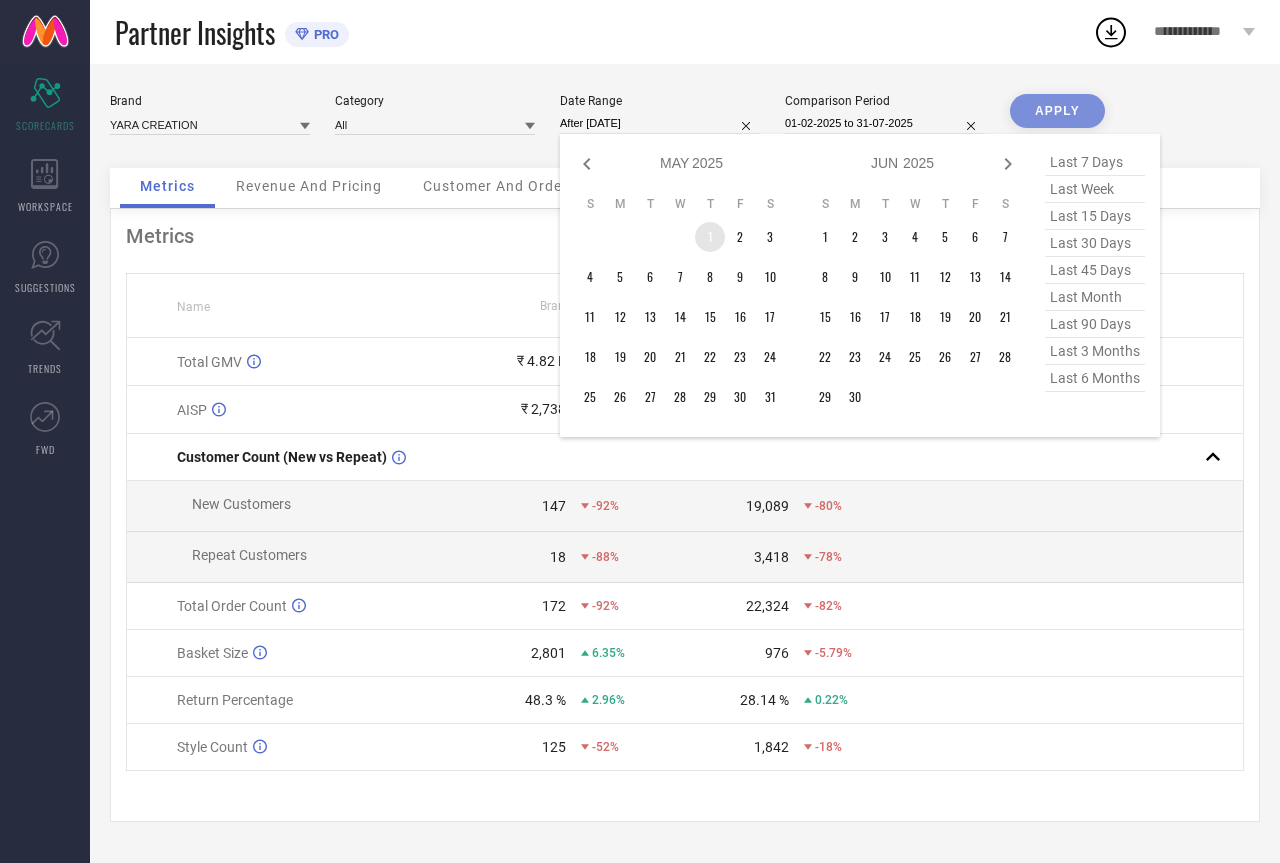 click on "1" at bounding box center [710, 237] 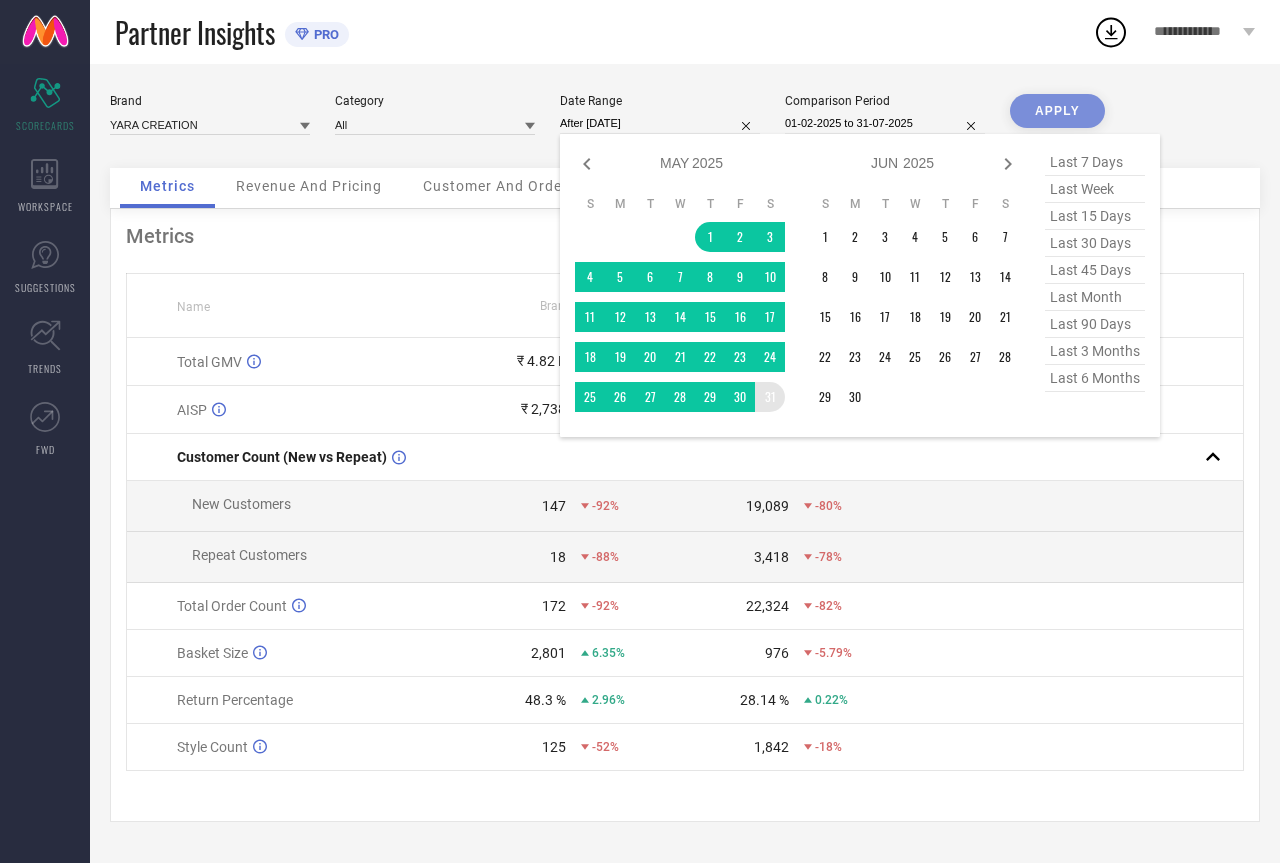 type on "01-05-2025 to 31-05-2025" 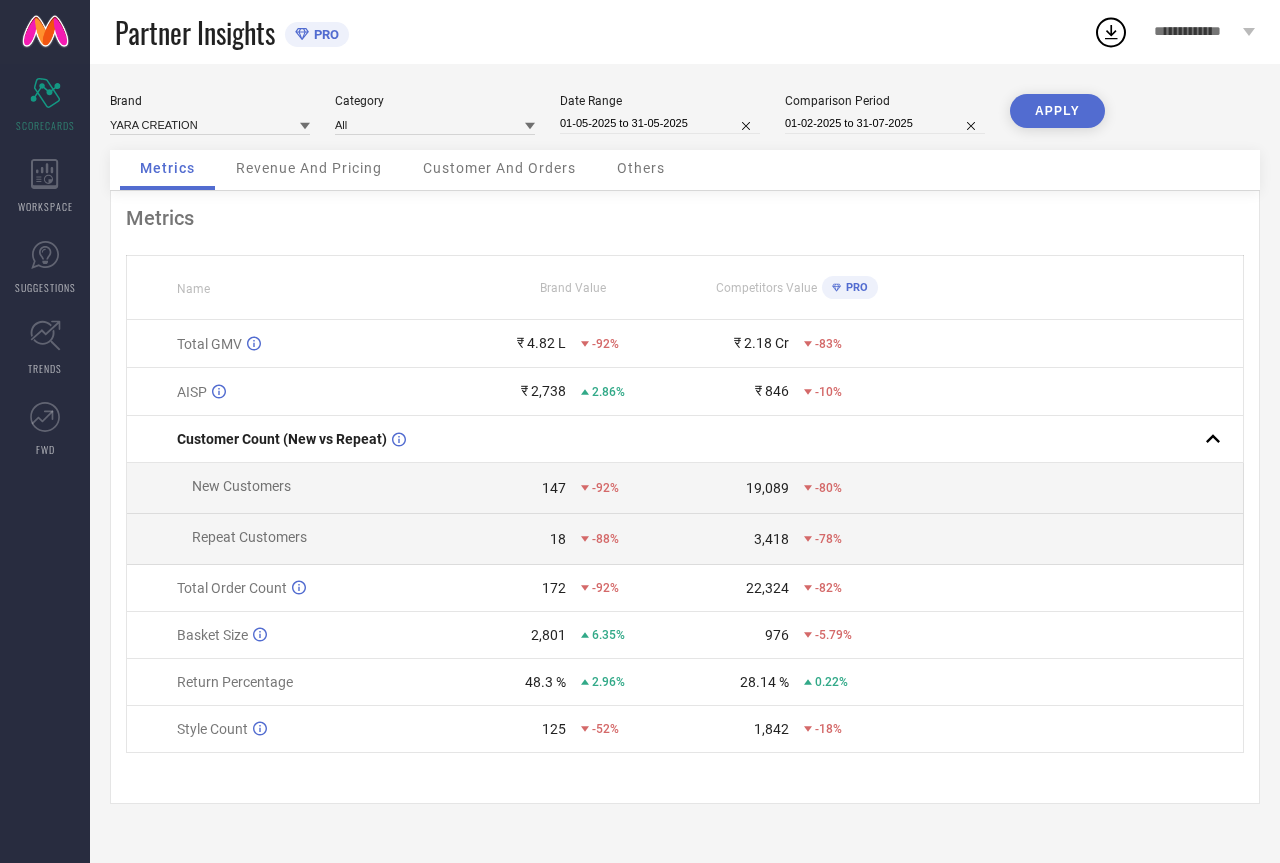 click on "APPLY" at bounding box center (1057, 111) 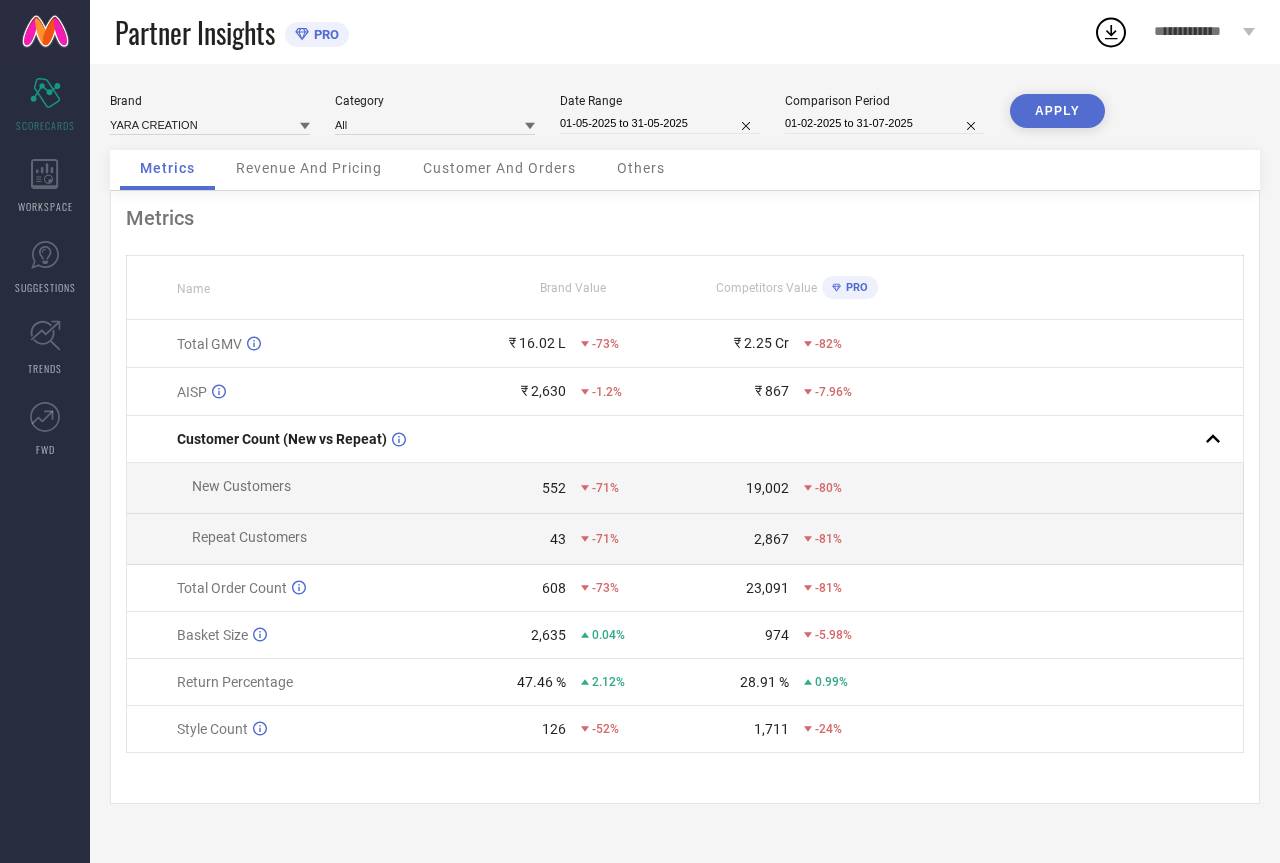 select on "4" 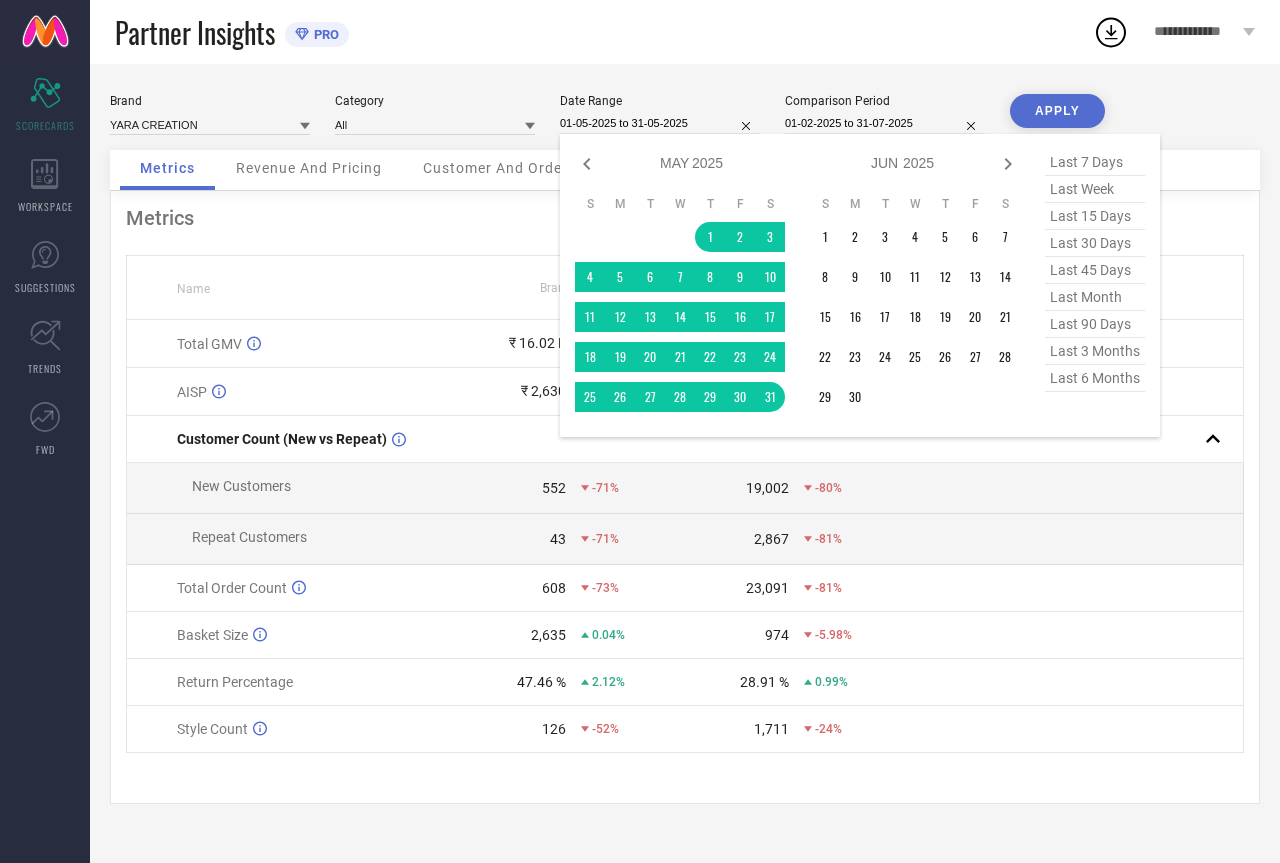 click on "01-05-2025 to 31-05-2025" at bounding box center [660, 123] 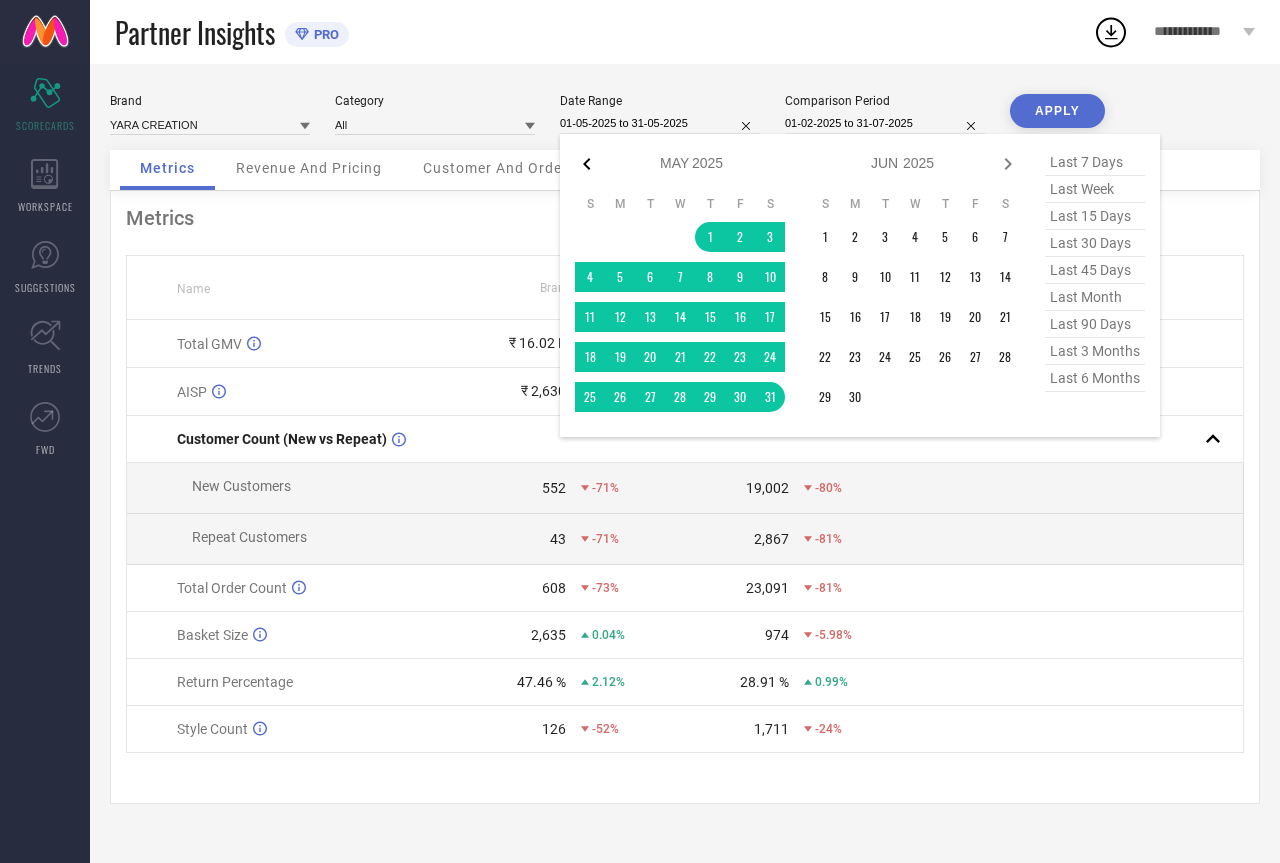 click 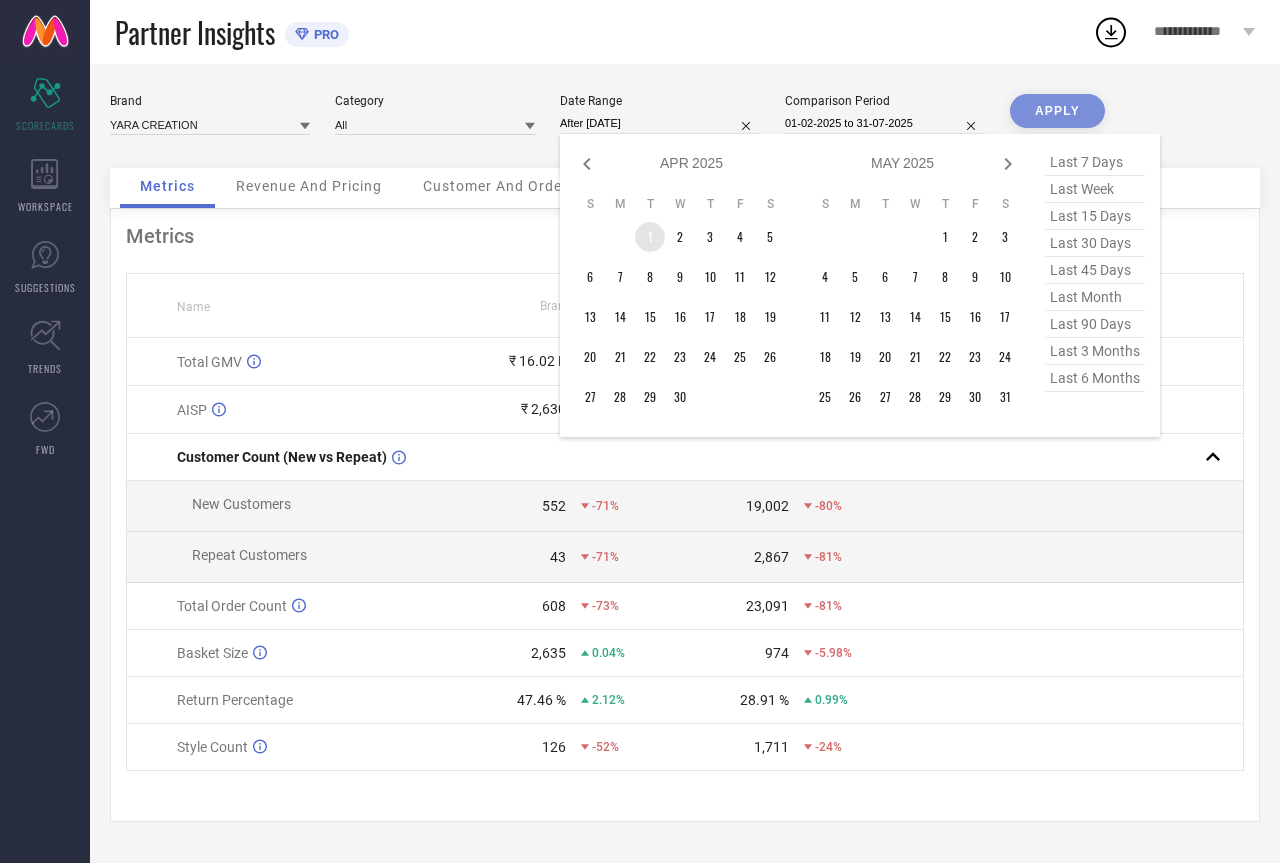 click on "1" at bounding box center [650, 237] 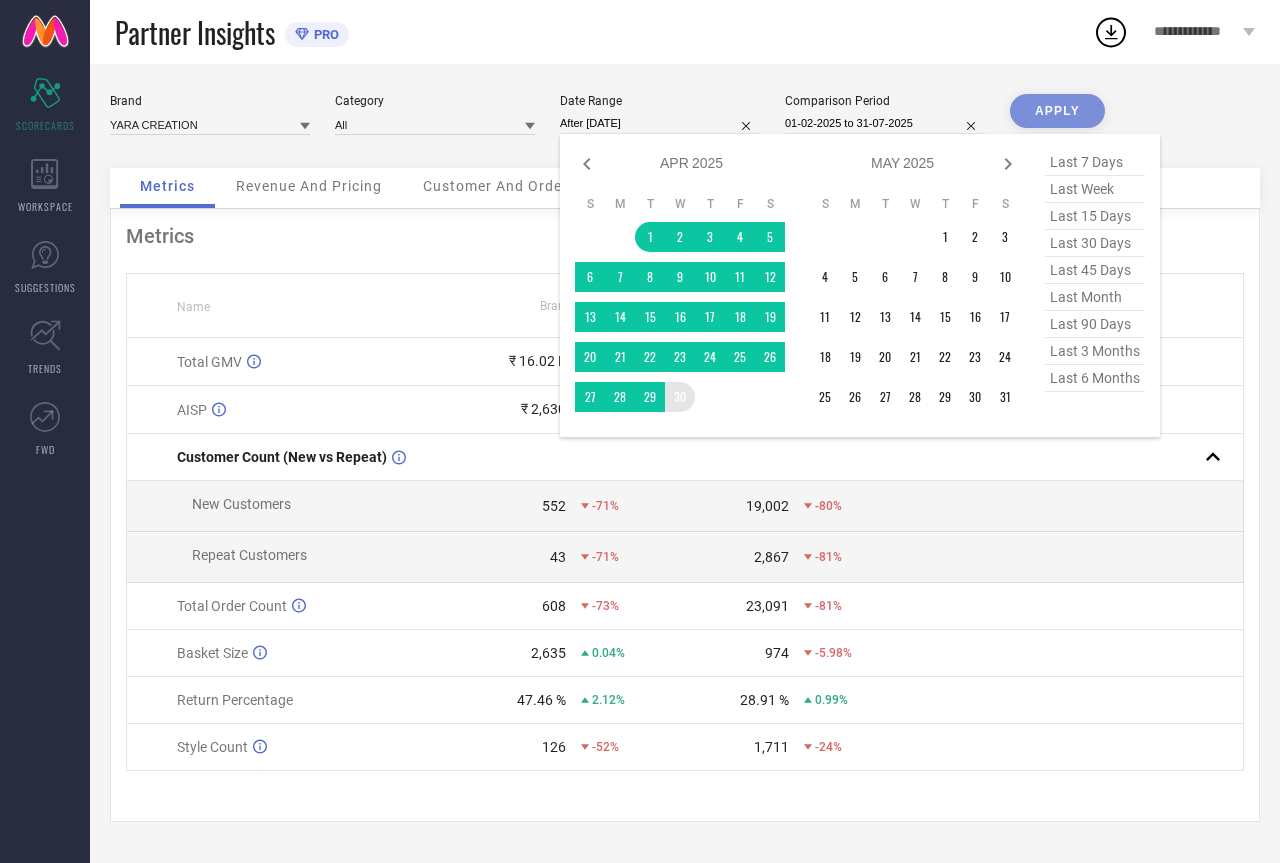 type on "[DATE] to [DATE]" 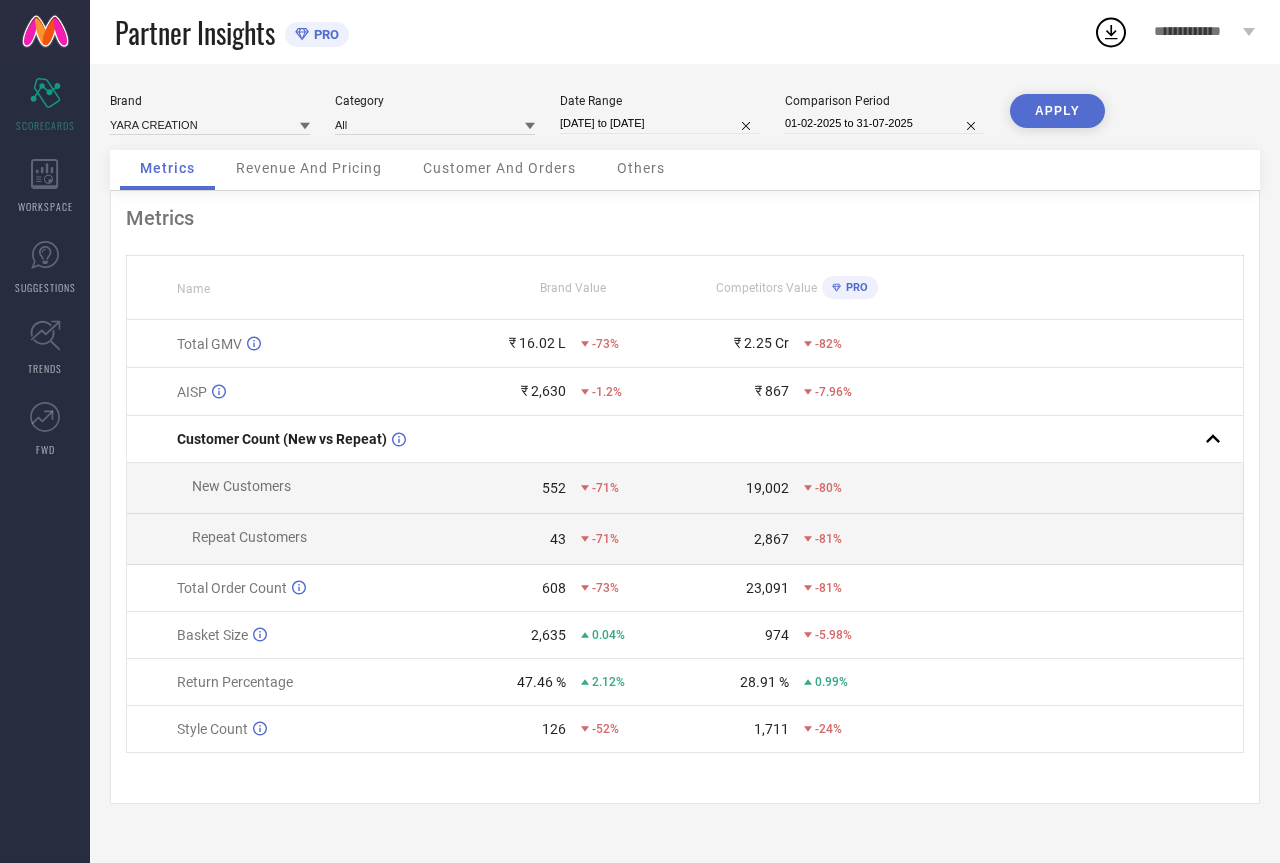 click on "APPLY" at bounding box center (1057, 111) 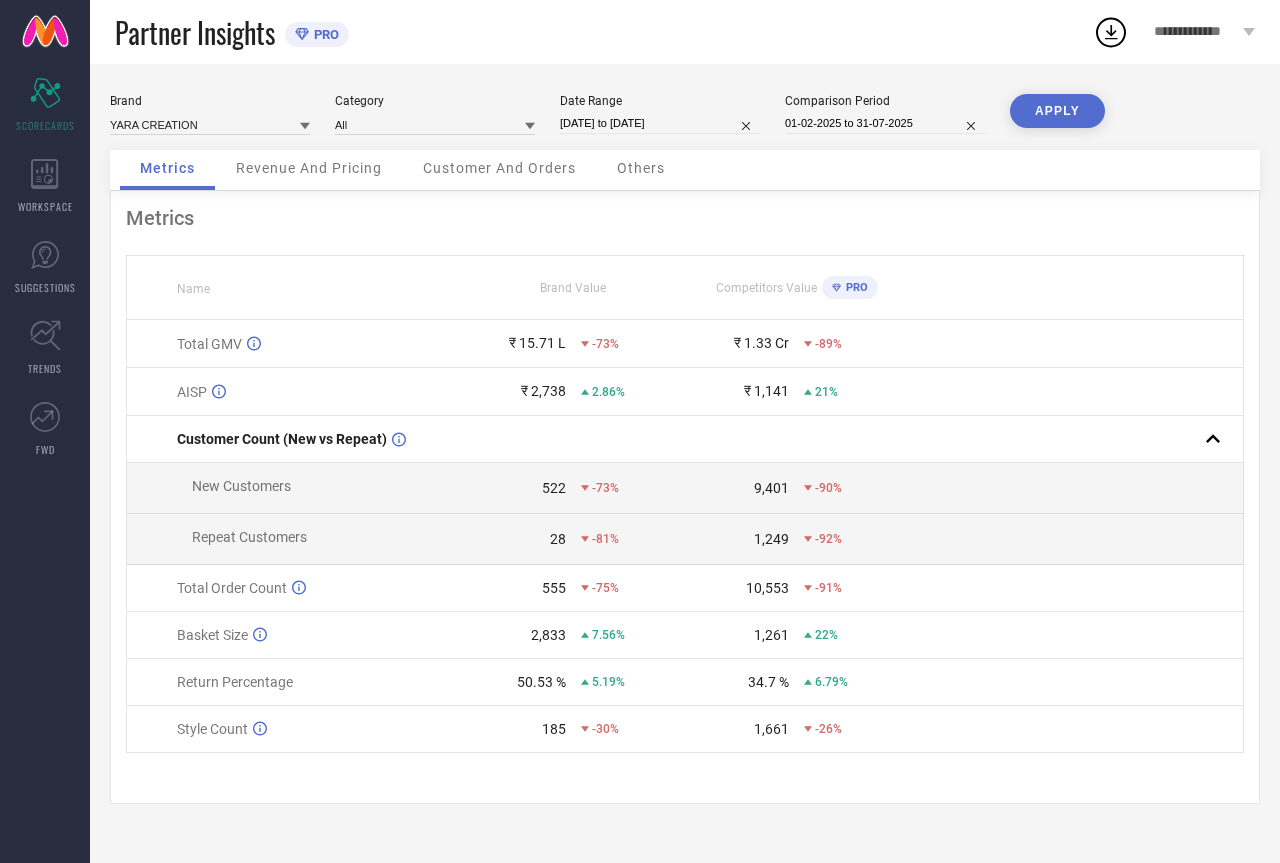 click on "[DATE] to [DATE]" at bounding box center [660, 123] 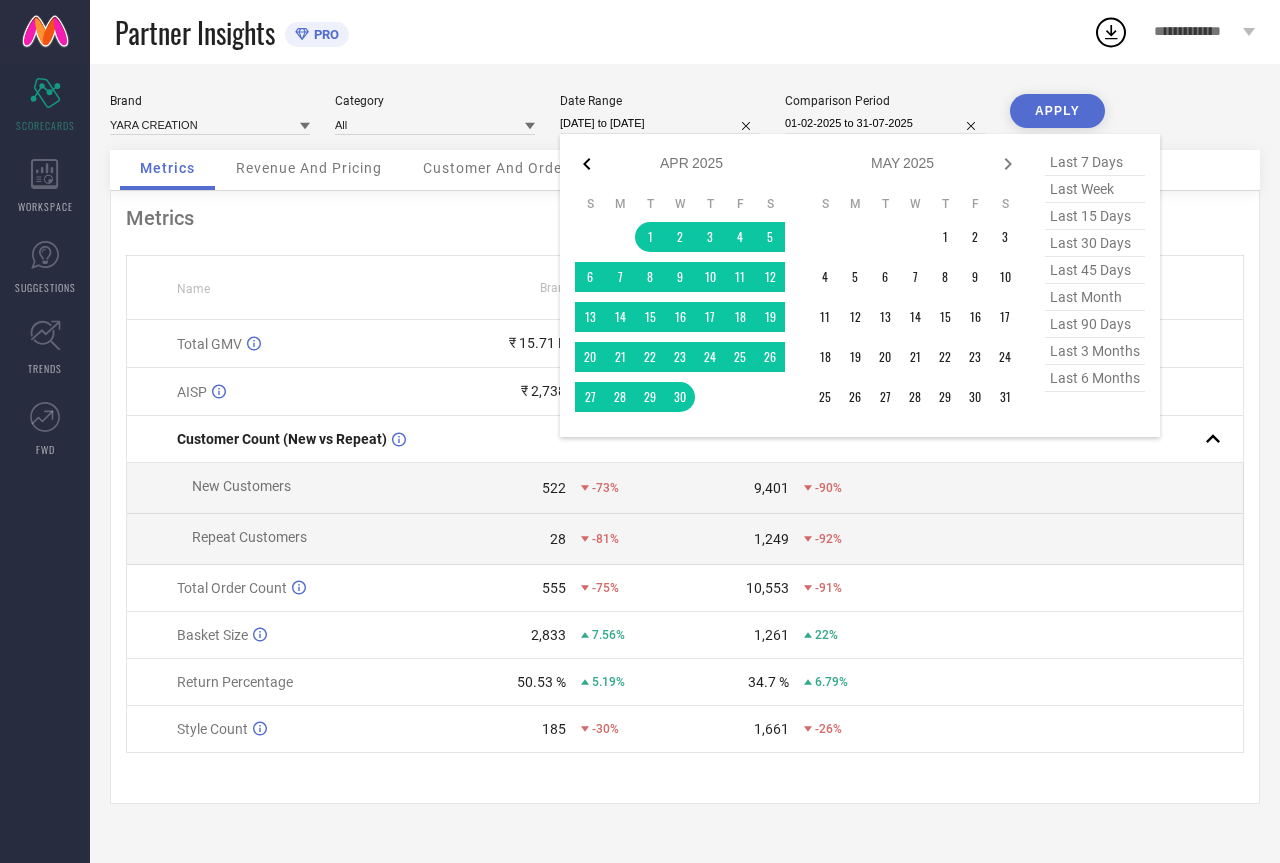click 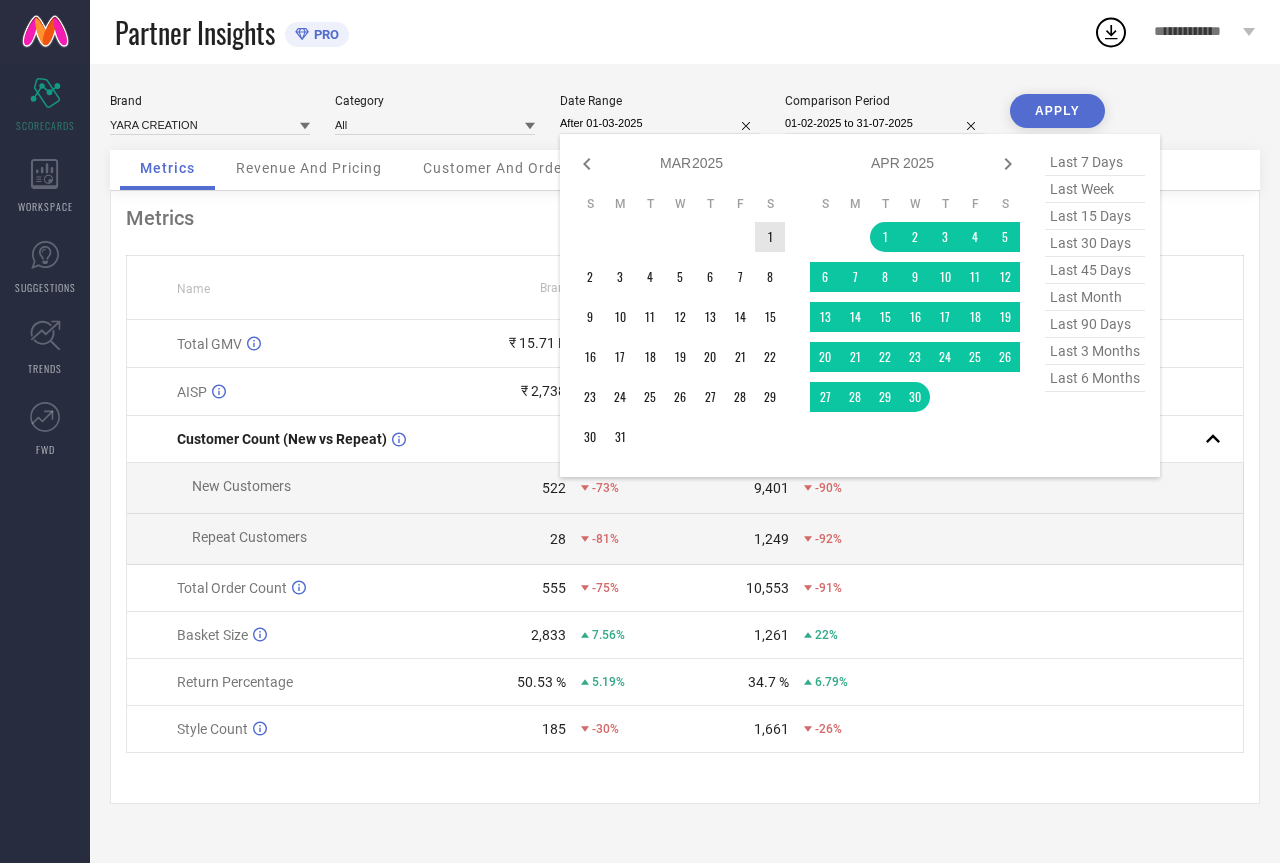 click on "1" at bounding box center [770, 237] 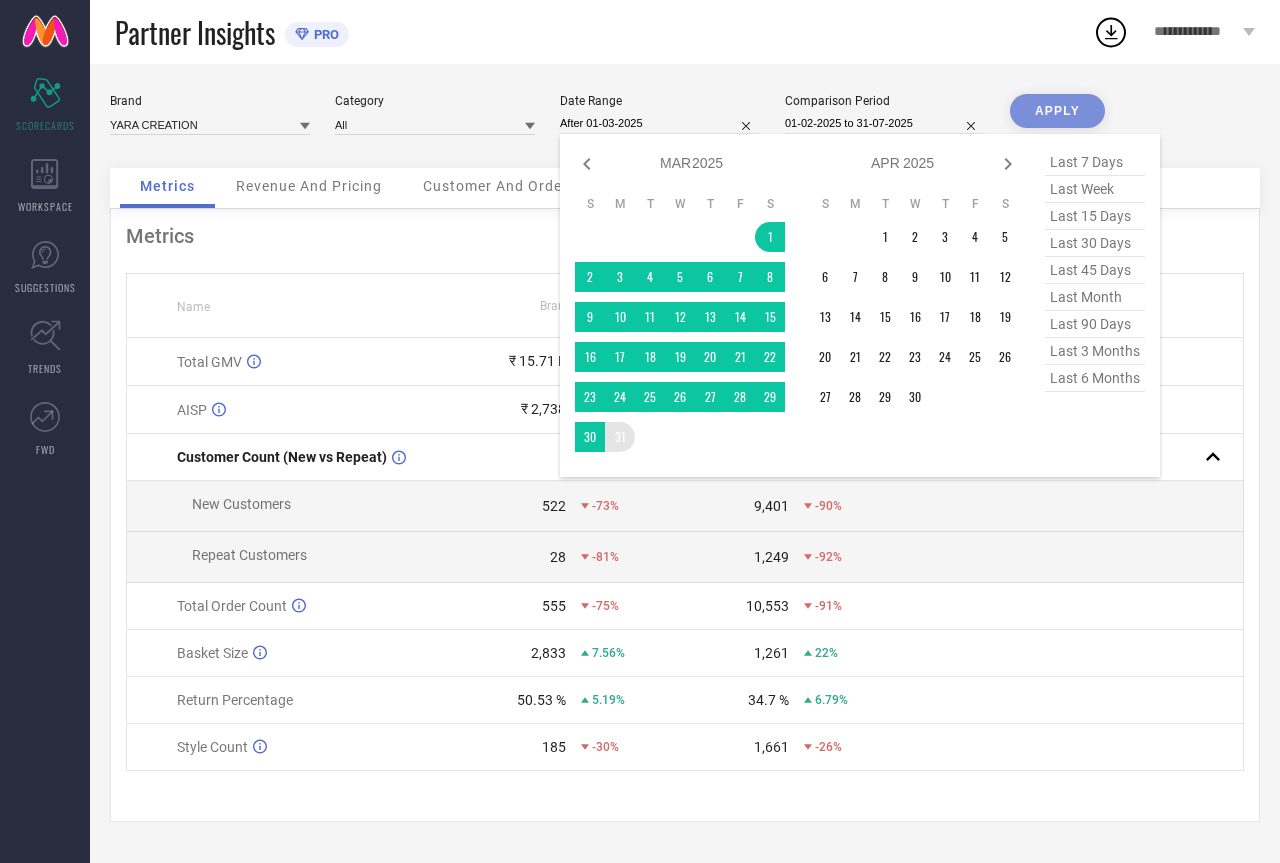 type on "[DATE] to [DATE]" 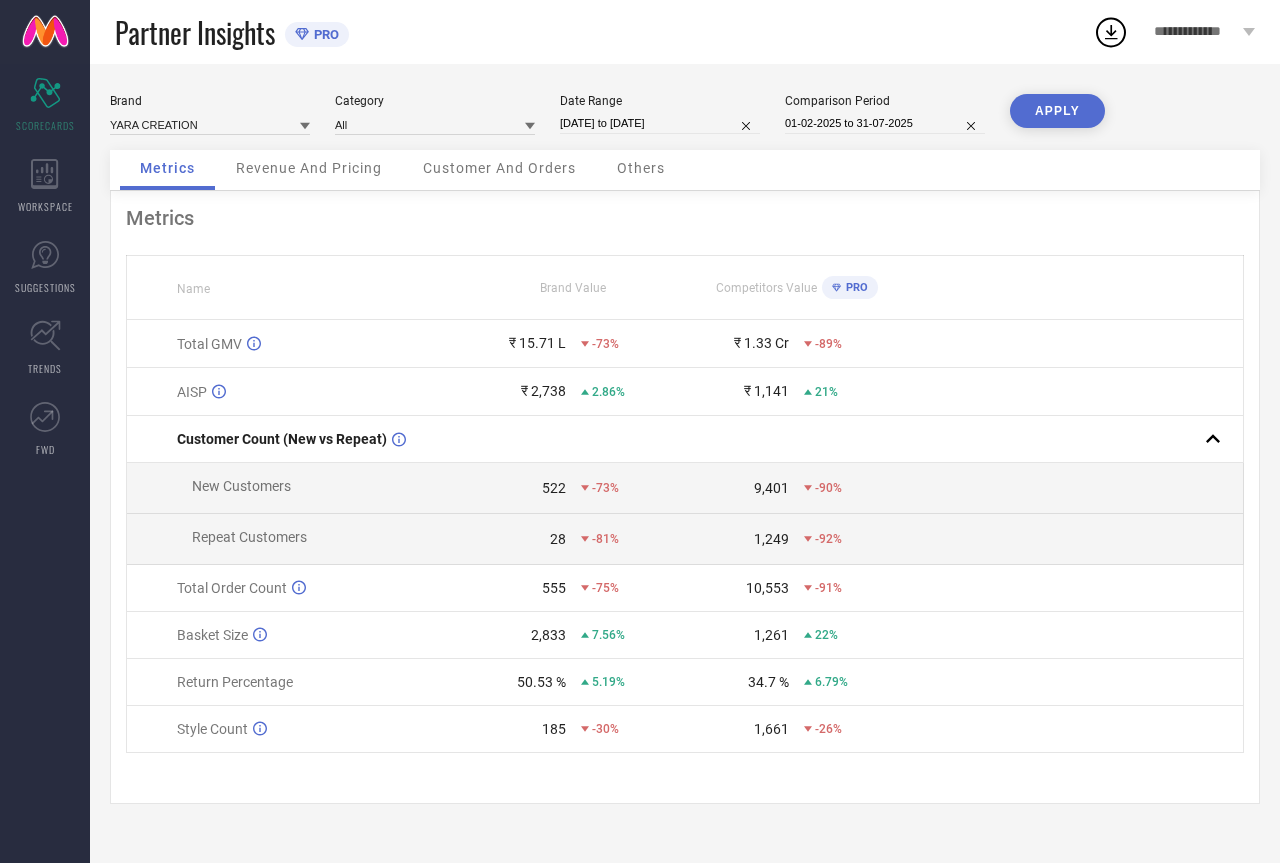 click on "APPLY" at bounding box center (1057, 111) 